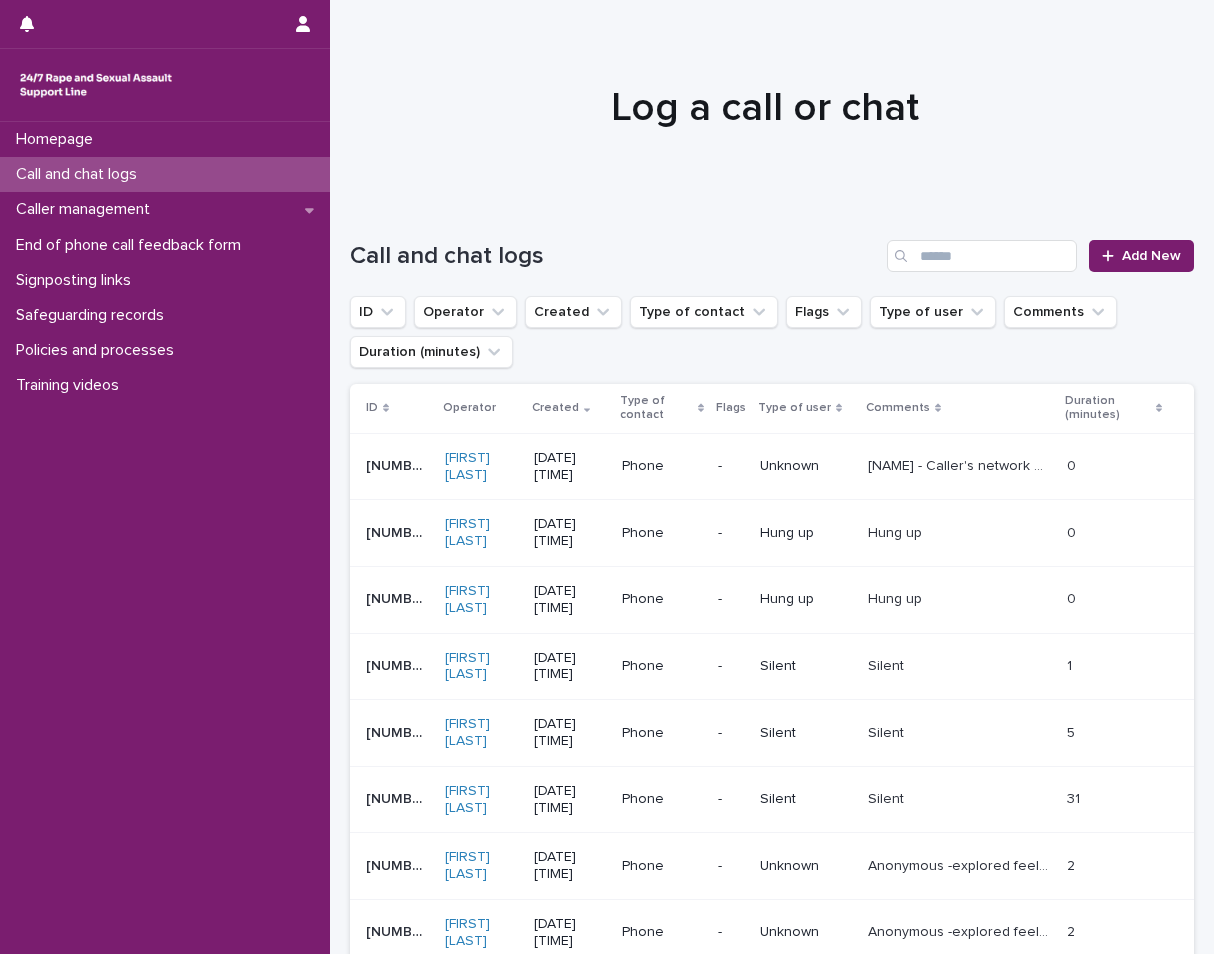 scroll, scrollTop: 0, scrollLeft: 0, axis: both 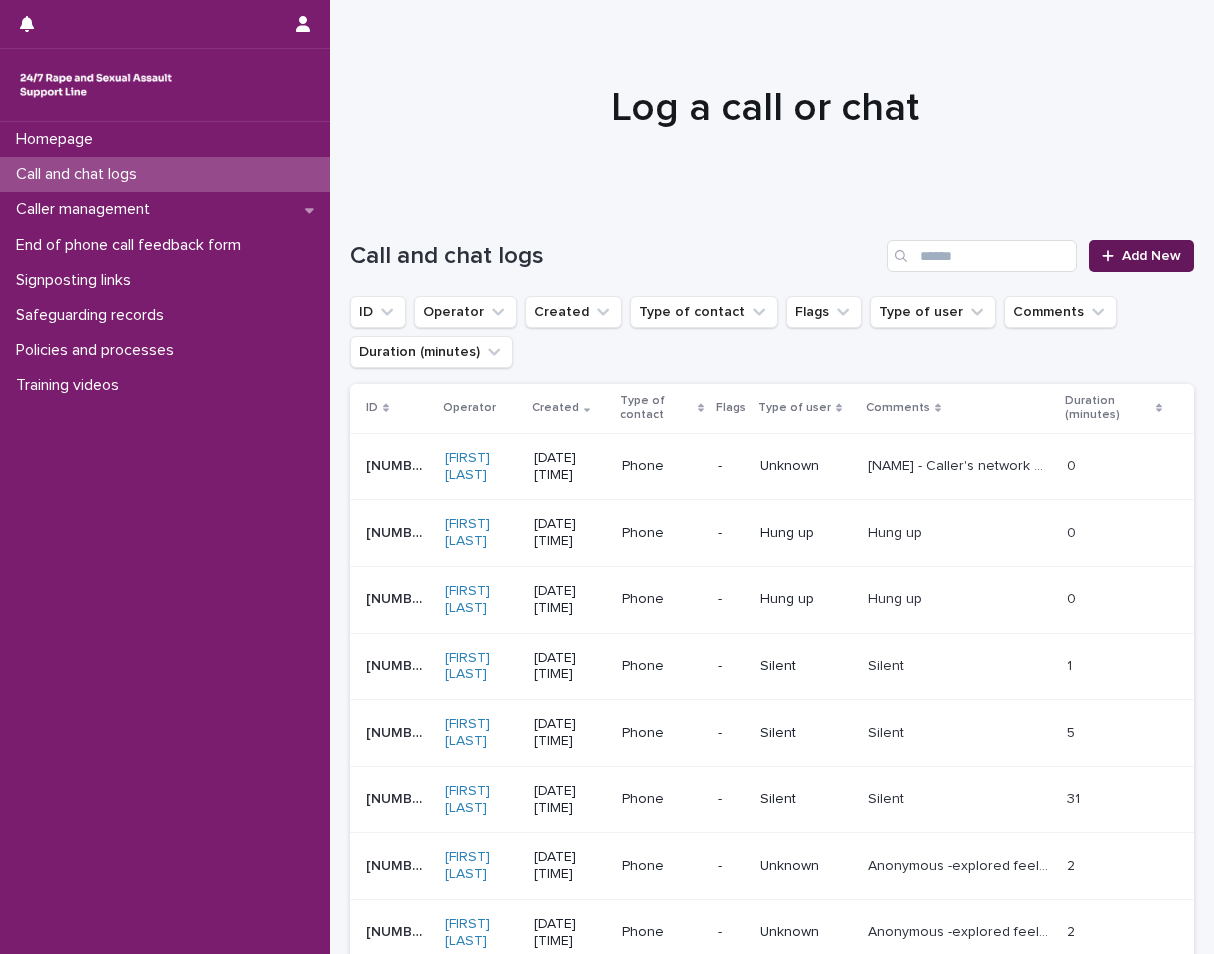 click on "Add New" at bounding box center (1141, 256) 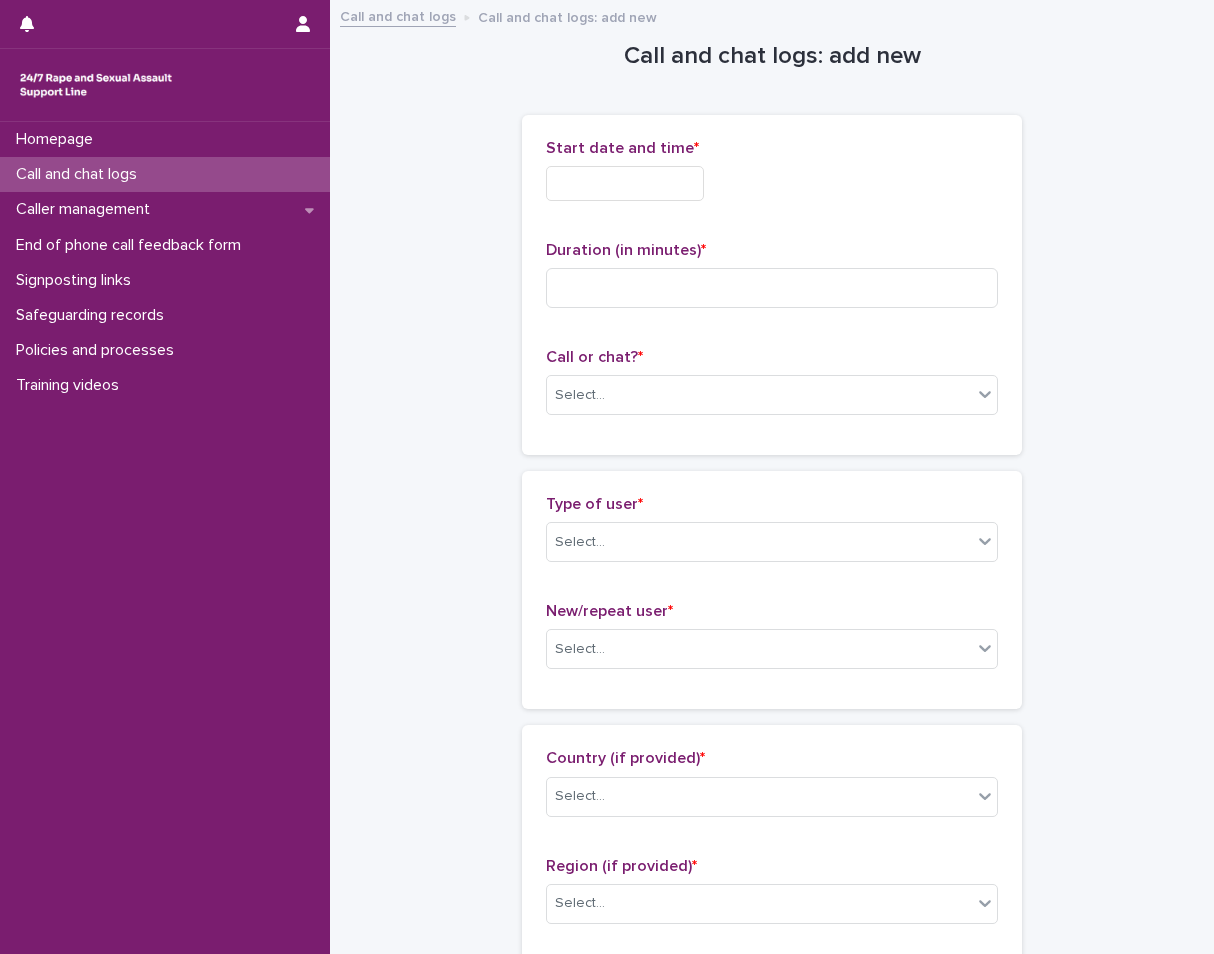 click at bounding box center [625, 183] 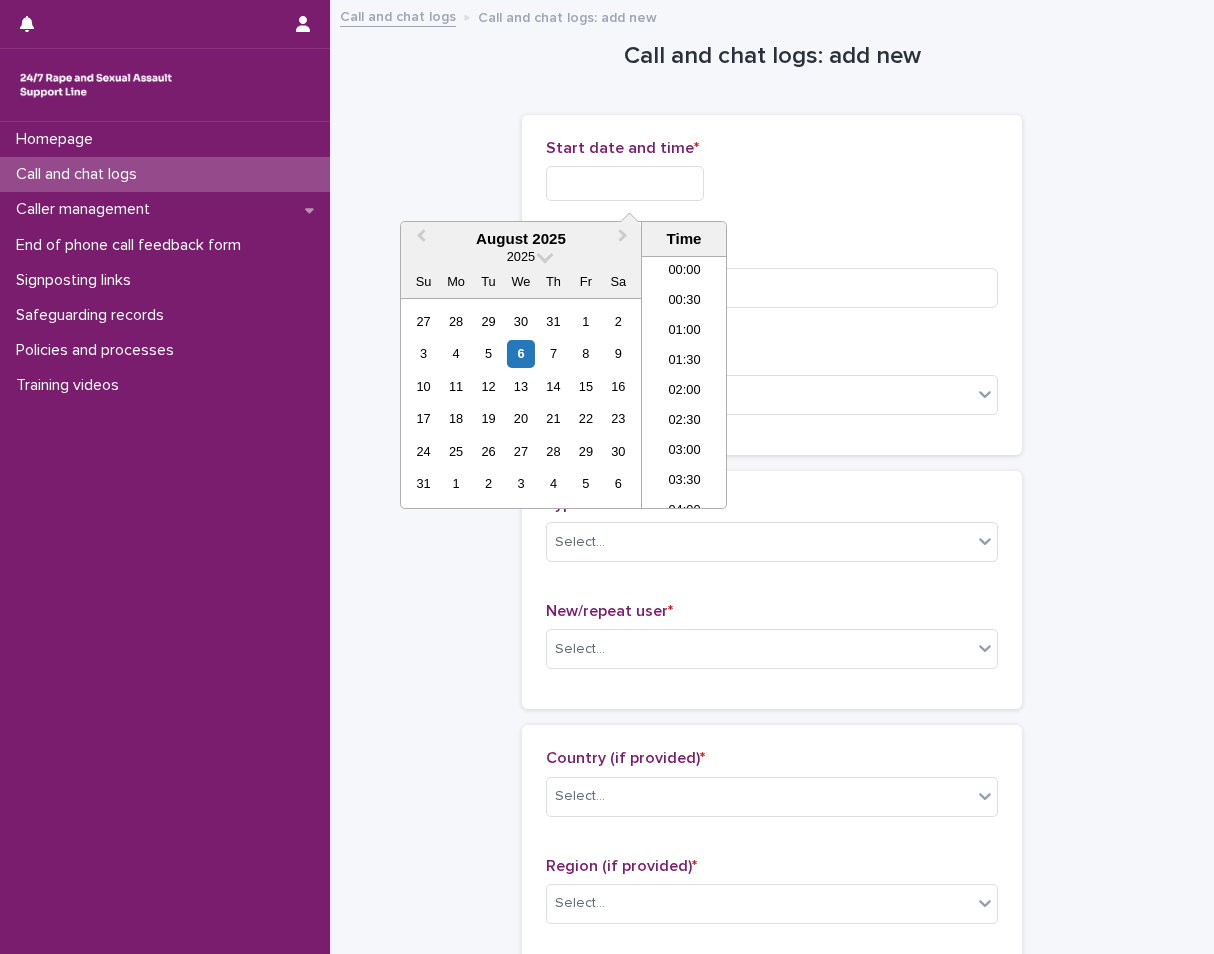 scroll, scrollTop: 670, scrollLeft: 0, axis: vertical 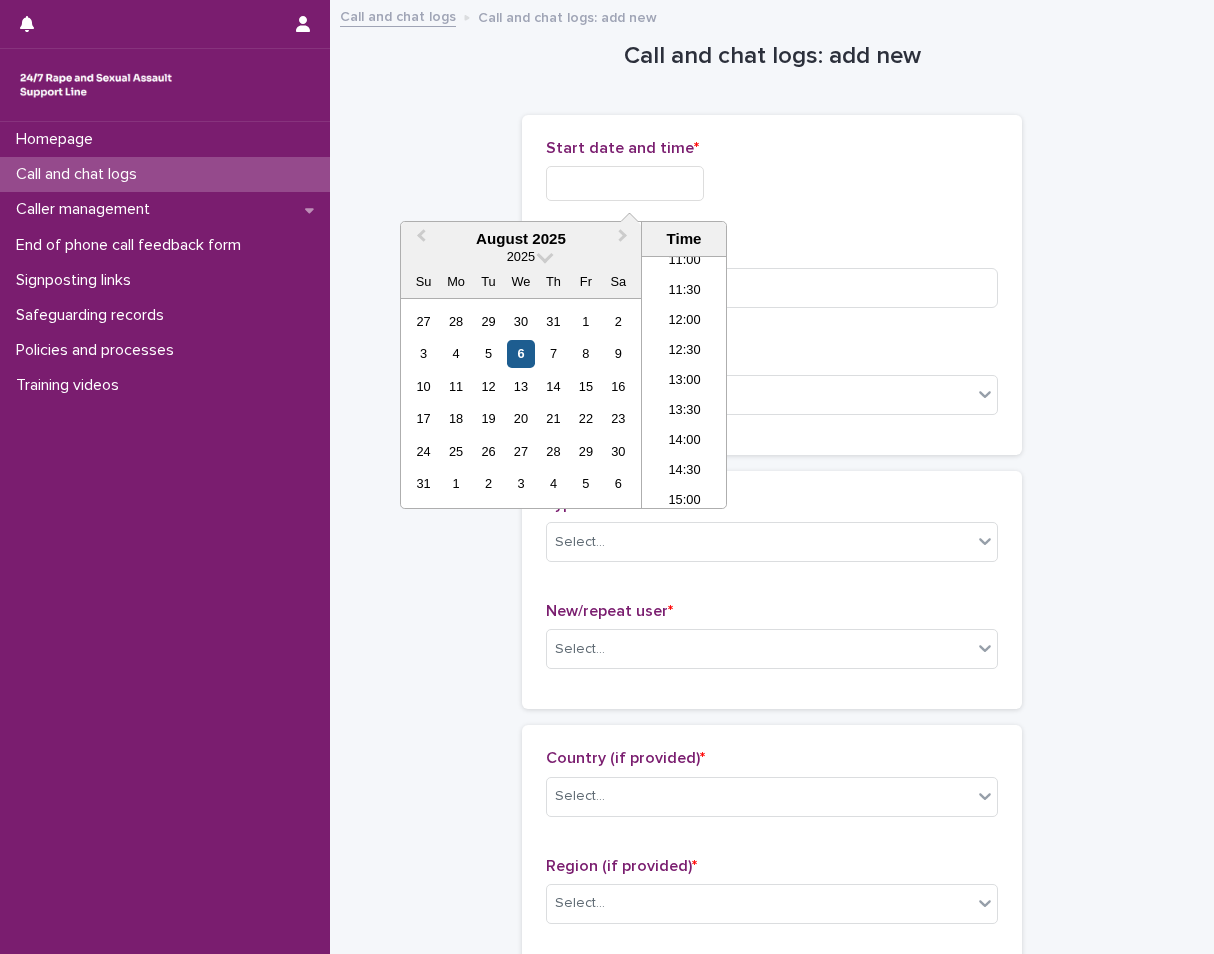 click on "6" at bounding box center [520, 353] 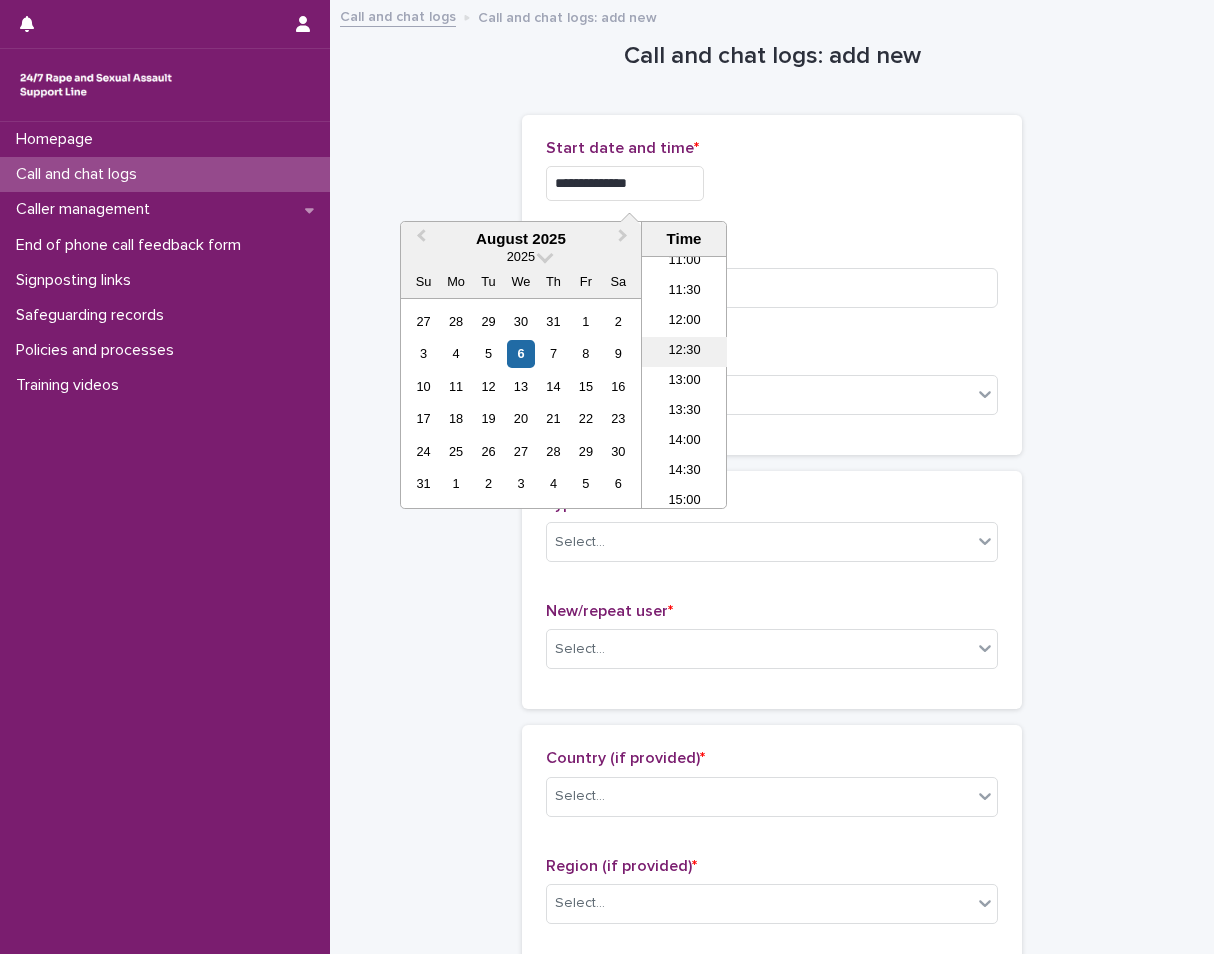 click on "12:30" at bounding box center (684, 352) 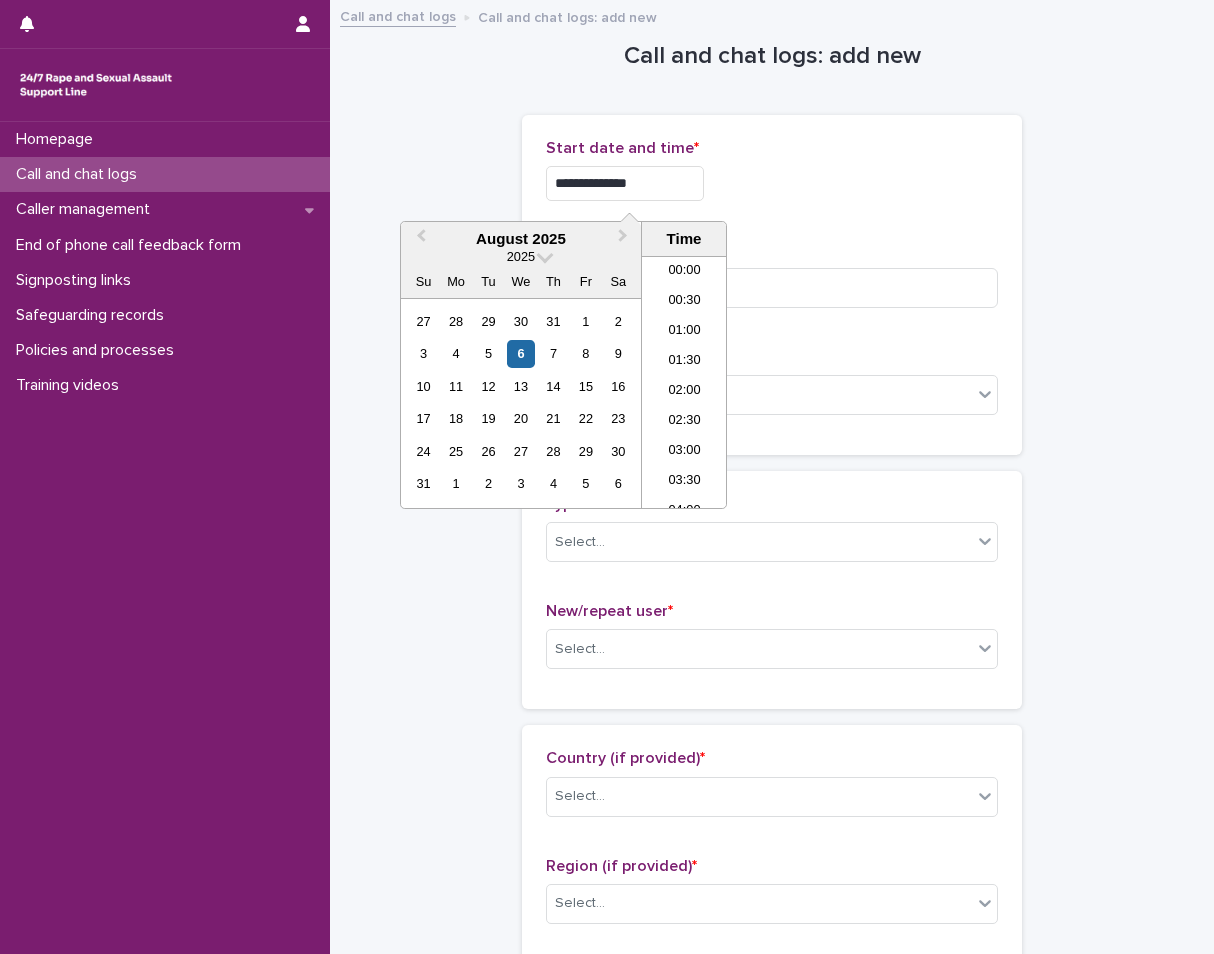 scroll, scrollTop: 640, scrollLeft: 0, axis: vertical 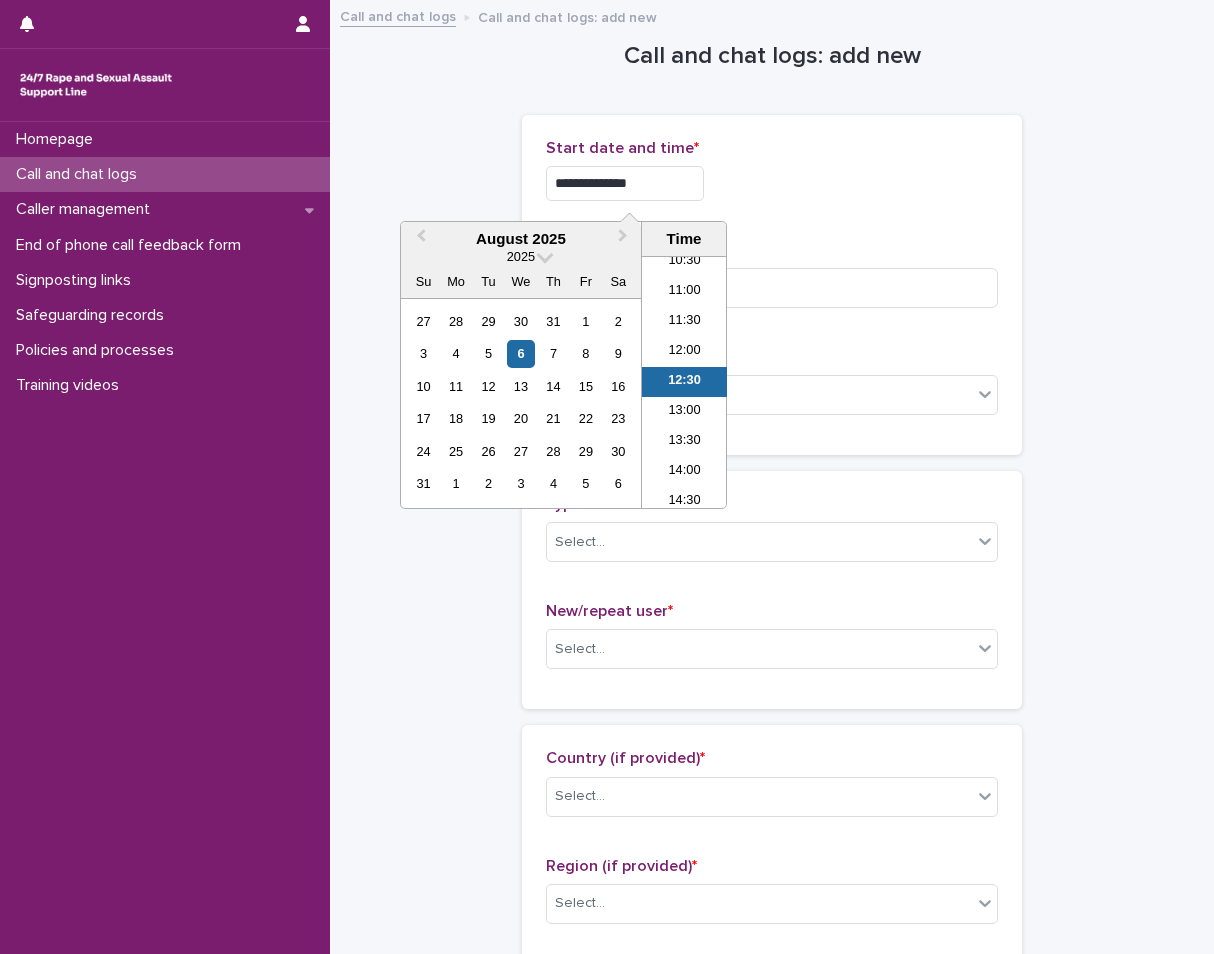 click on "**********" at bounding box center (625, 183) 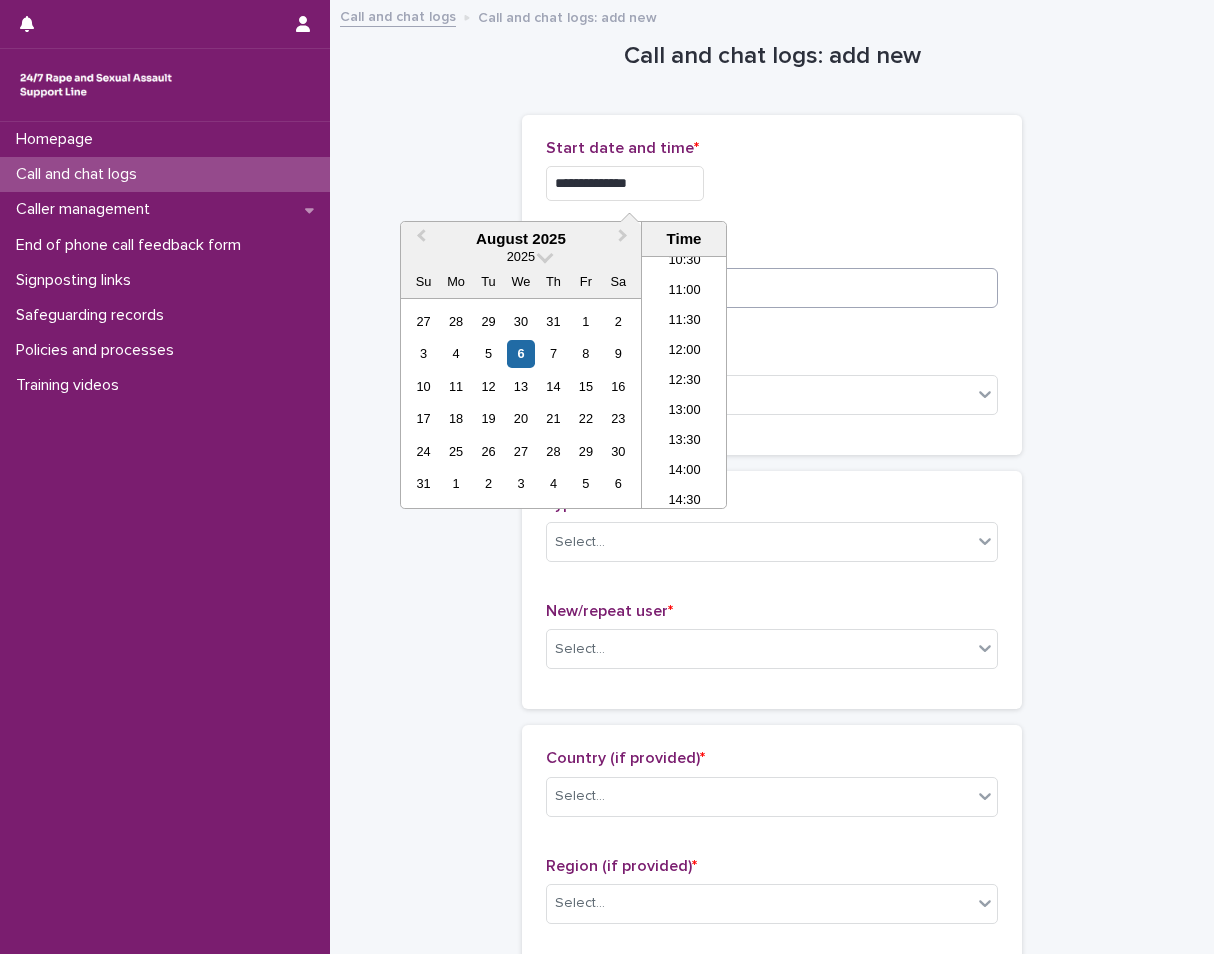 type on "**********" 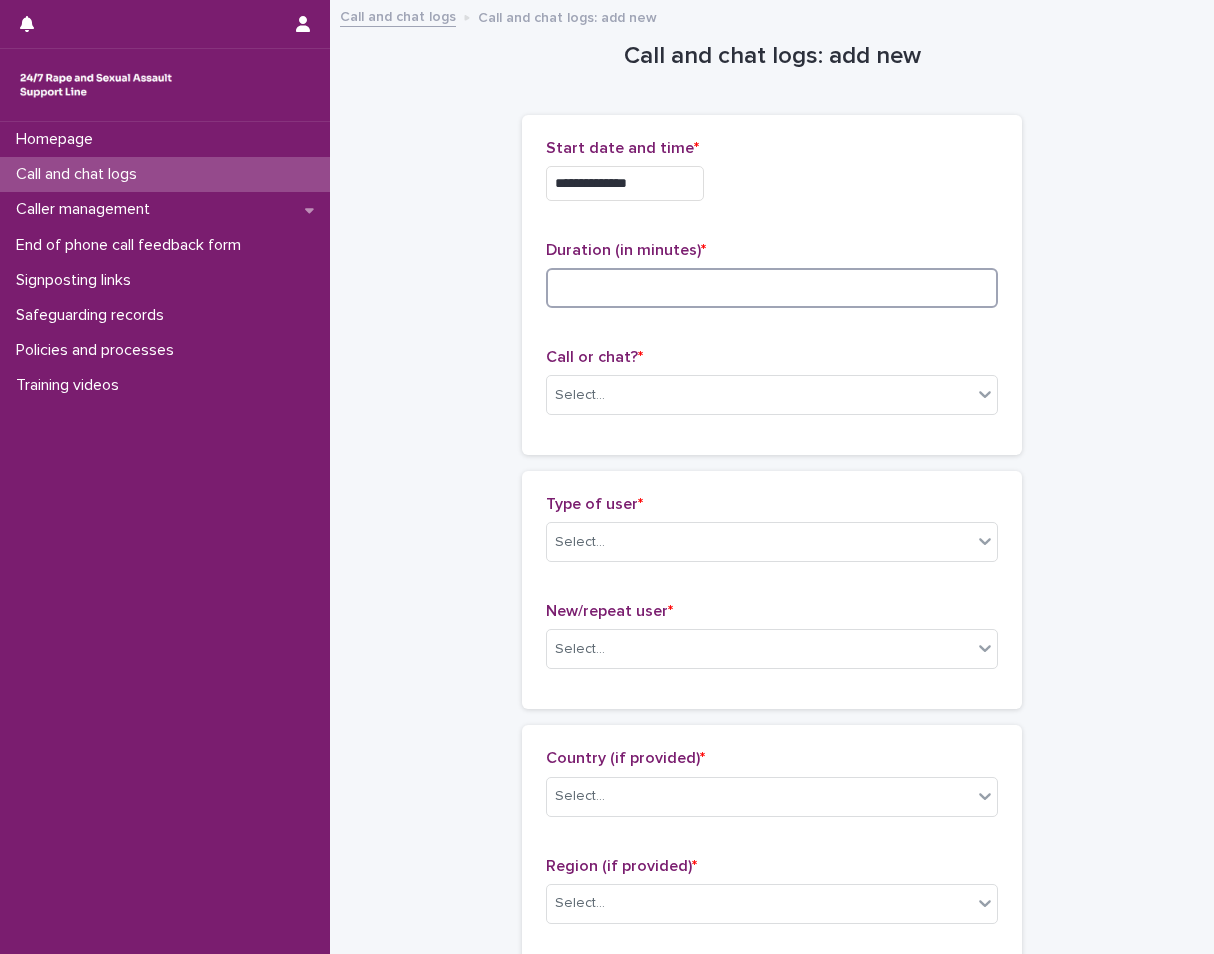 click at bounding box center (772, 288) 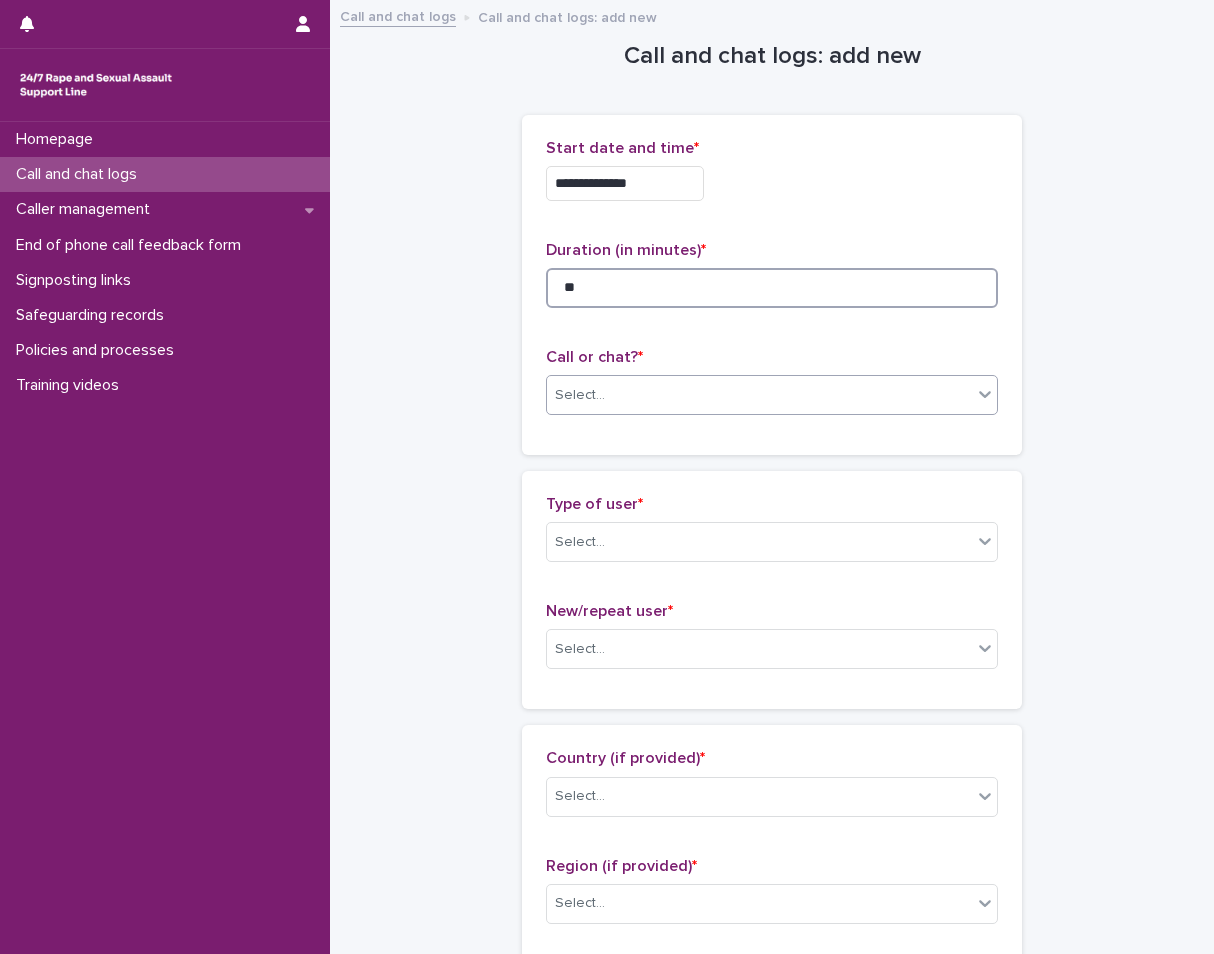 type on "**" 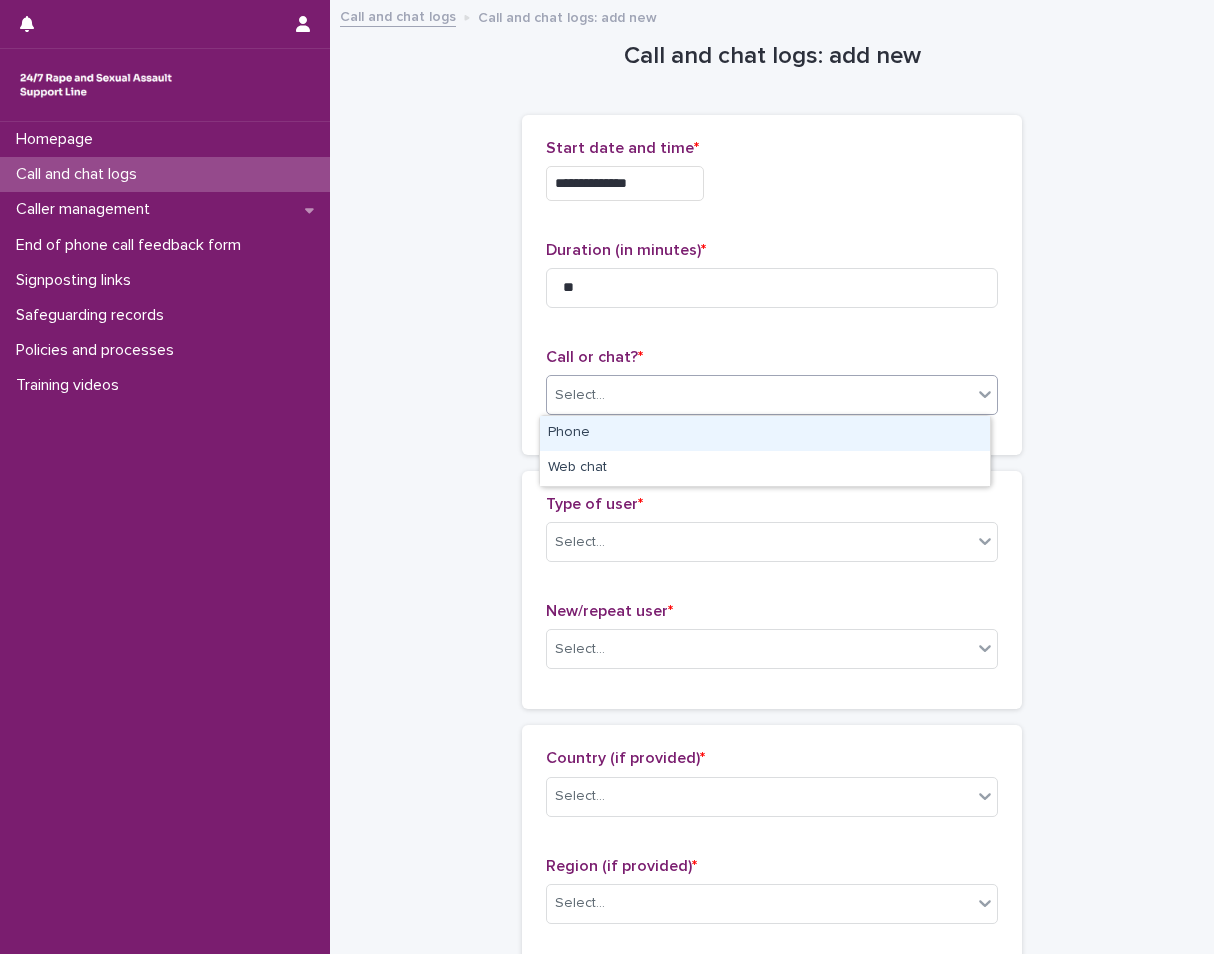 drag, startPoint x: 964, startPoint y: 376, endPoint x: 925, endPoint y: 396, distance: 43.829212 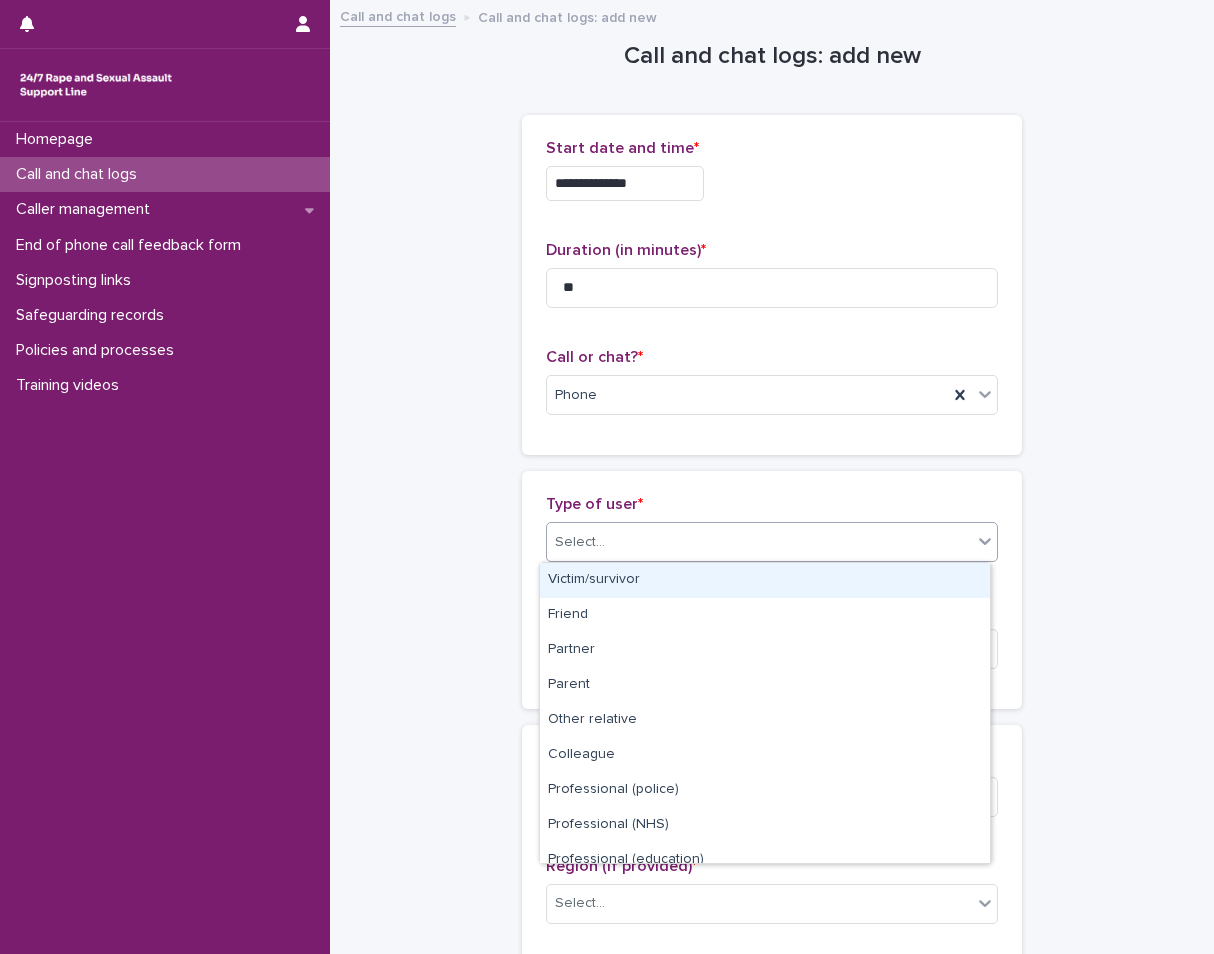 click on "Select..." at bounding box center [759, 542] 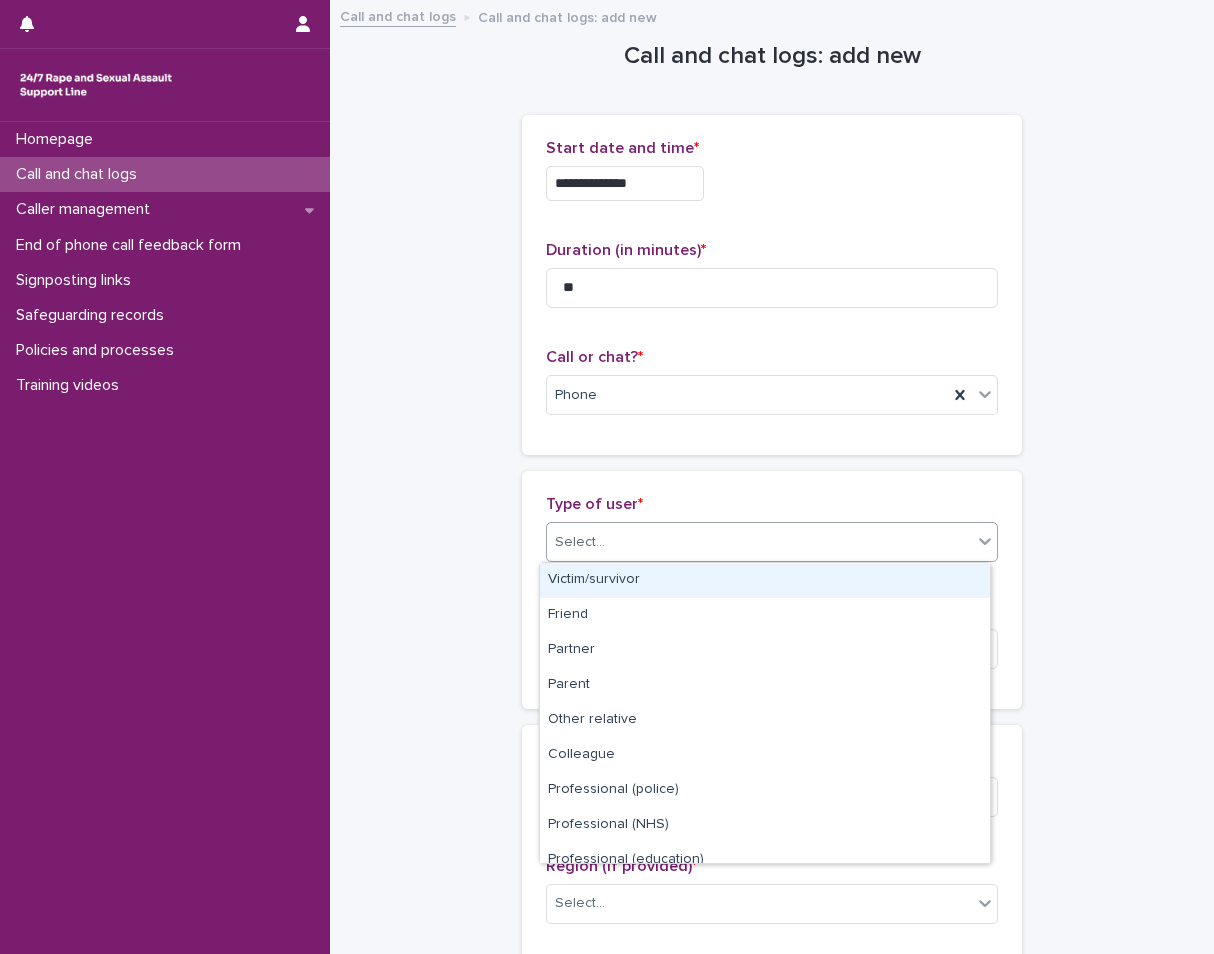 drag, startPoint x: 706, startPoint y: 601, endPoint x: 705, endPoint y: 580, distance: 21.023796 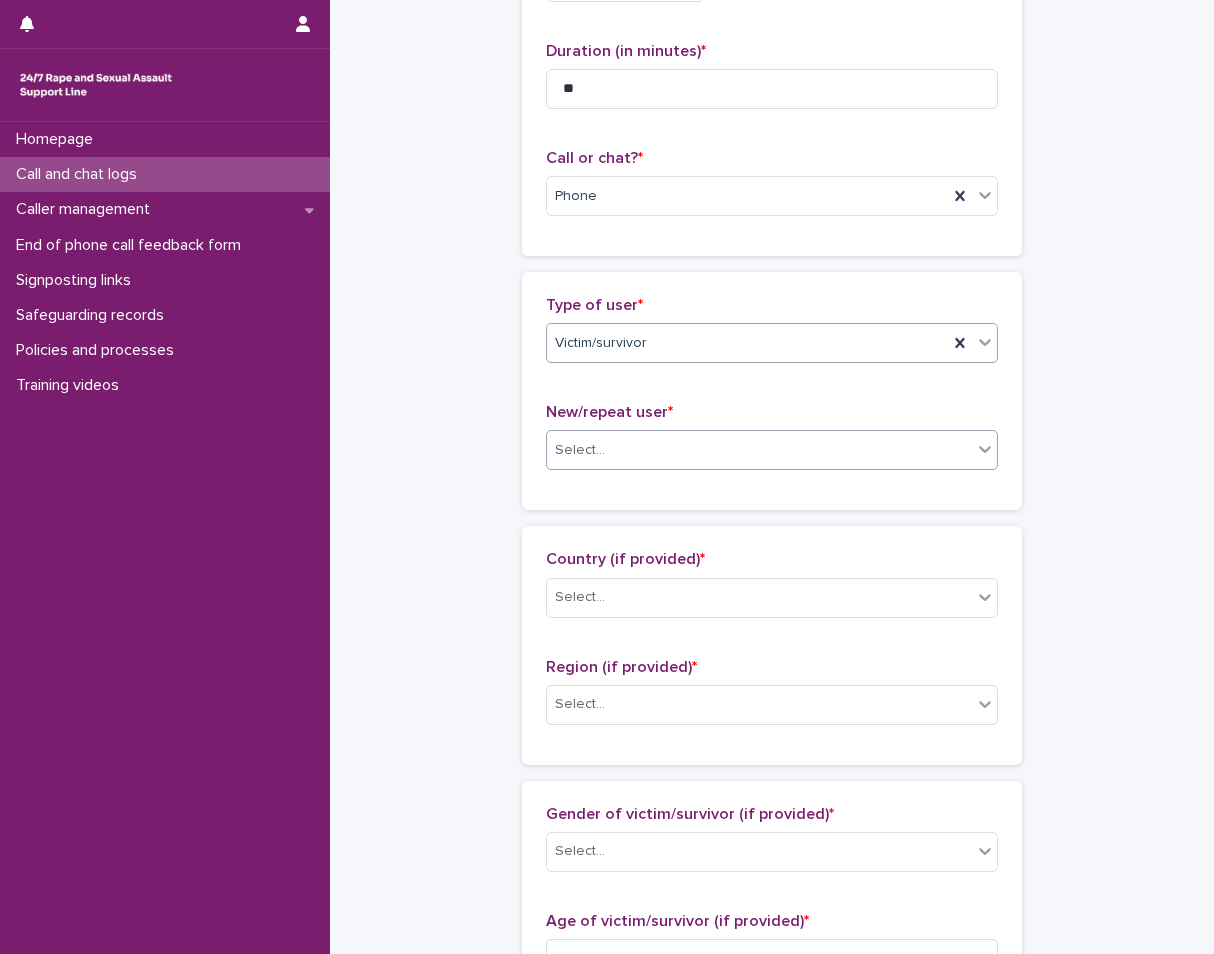scroll, scrollTop: 200, scrollLeft: 0, axis: vertical 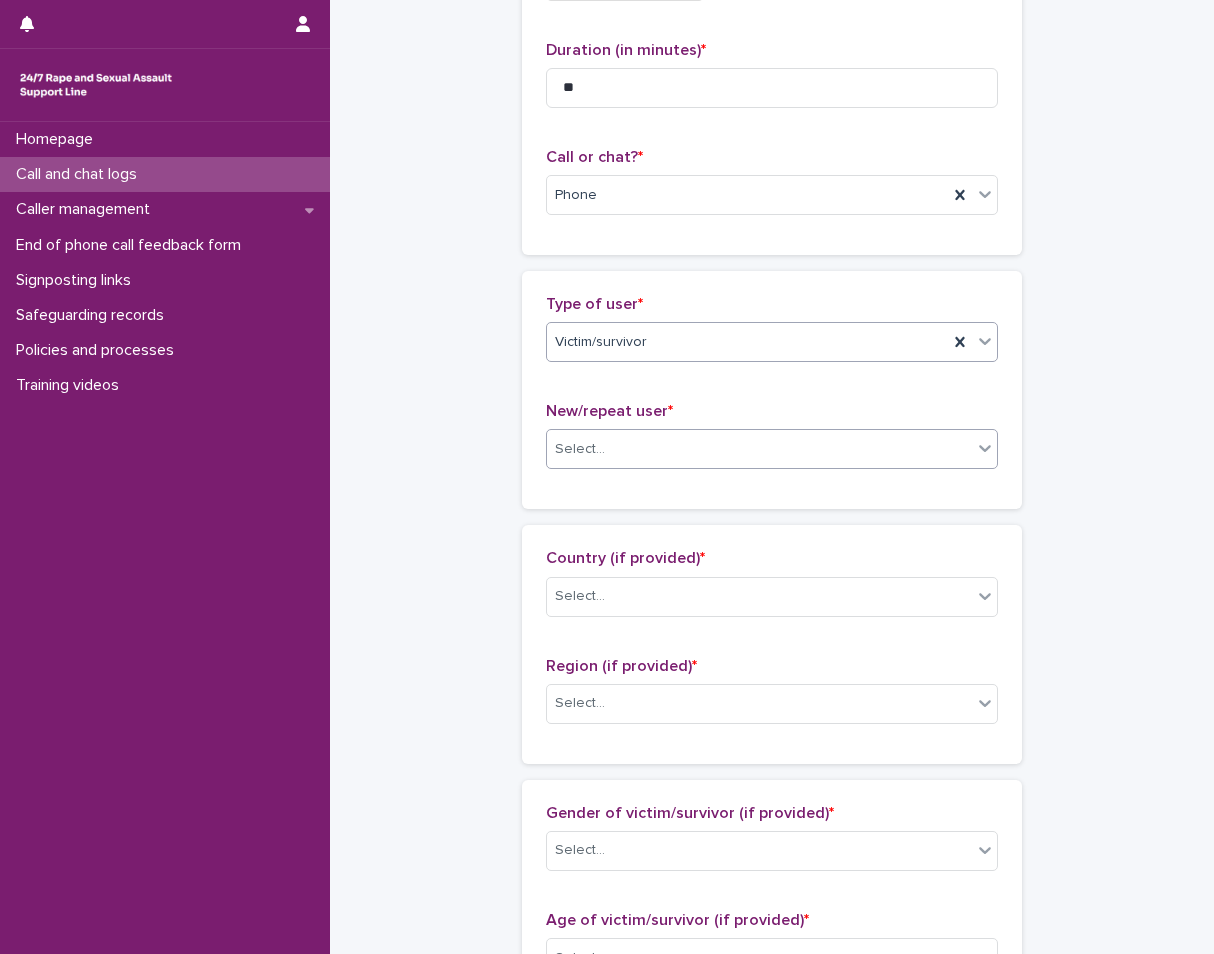 click on "Select..." at bounding box center (759, 449) 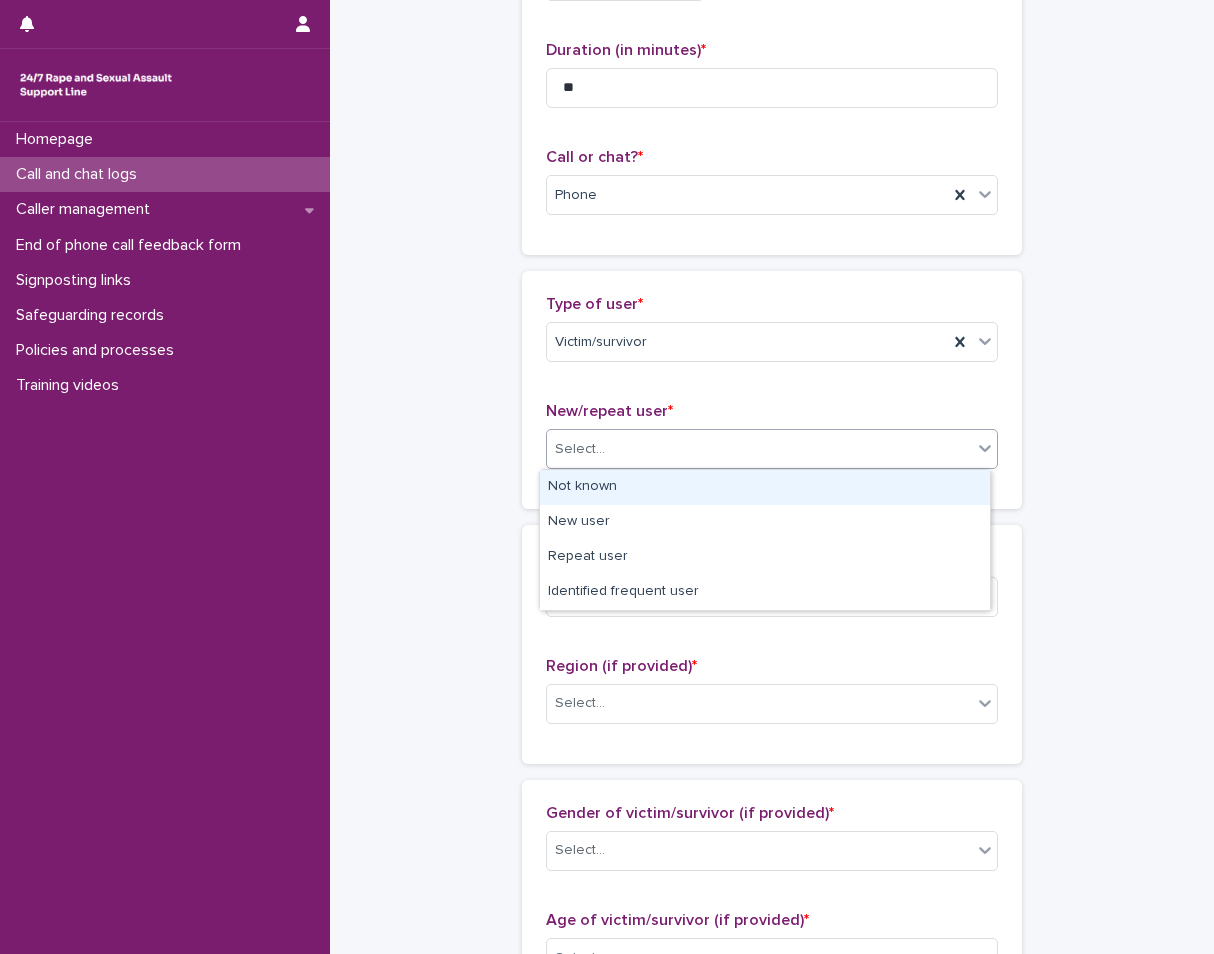 drag, startPoint x: 715, startPoint y: 506, endPoint x: 726, endPoint y: 487, distance: 21.954498 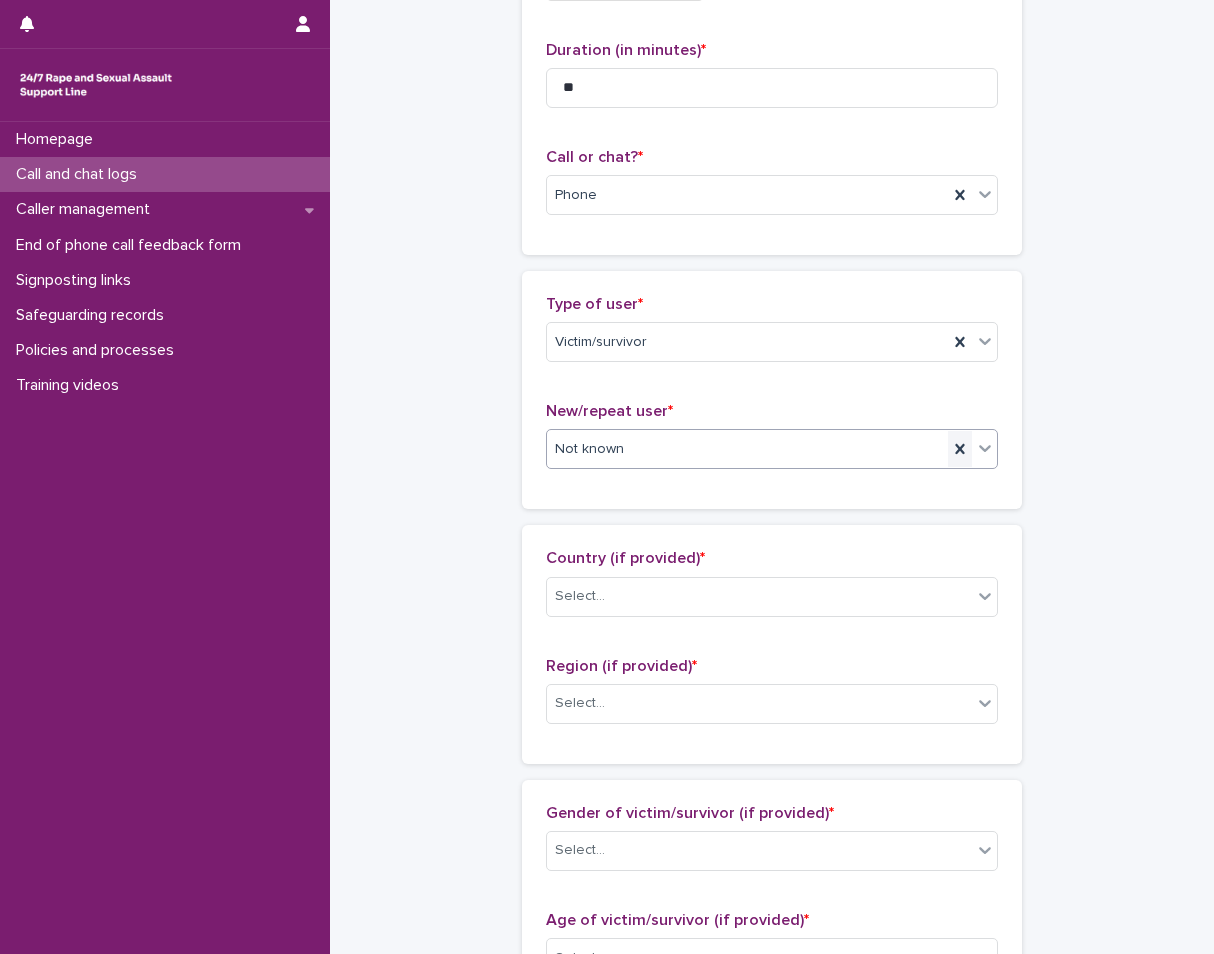 click at bounding box center (960, 449) 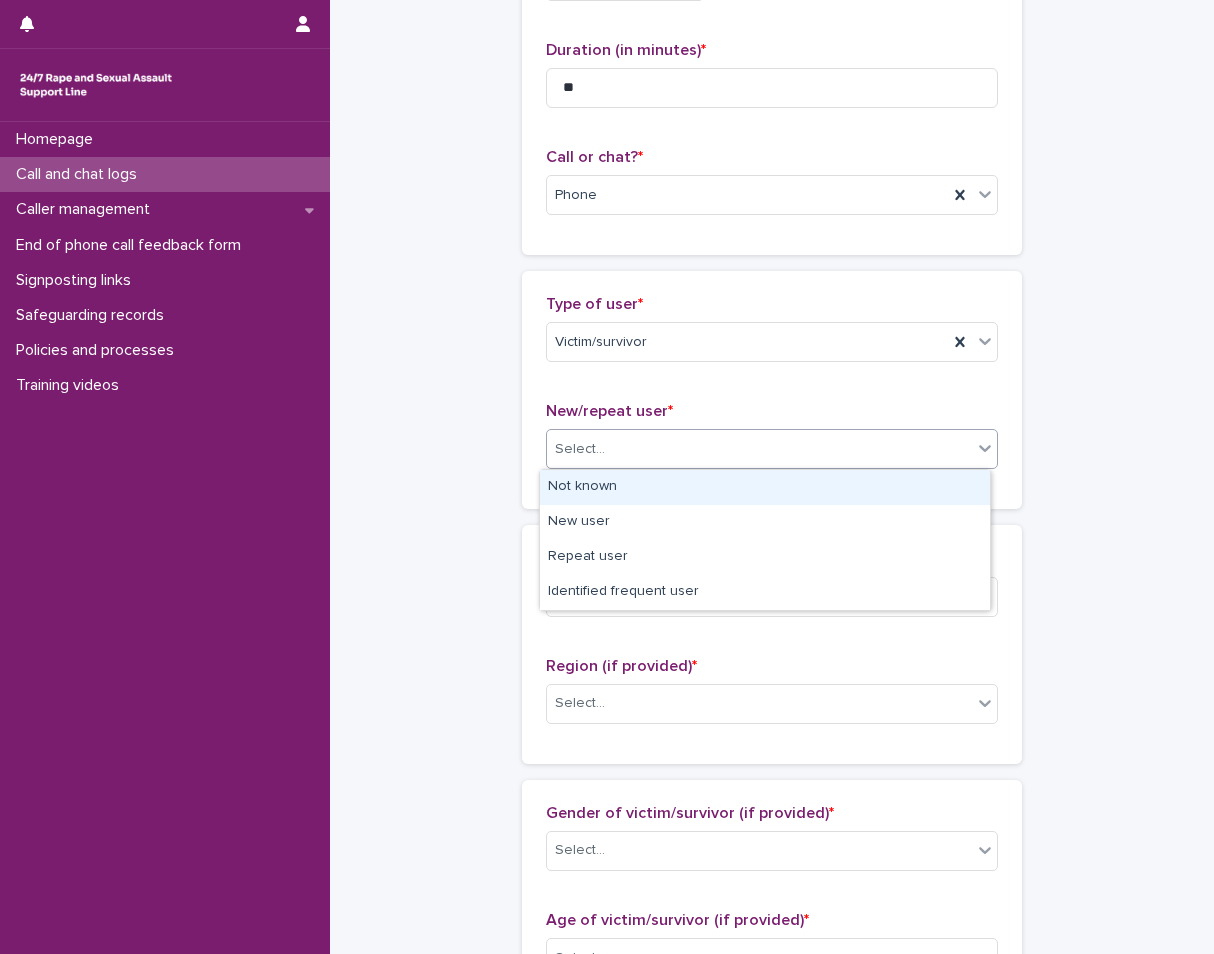 click on "Select..." at bounding box center [759, 449] 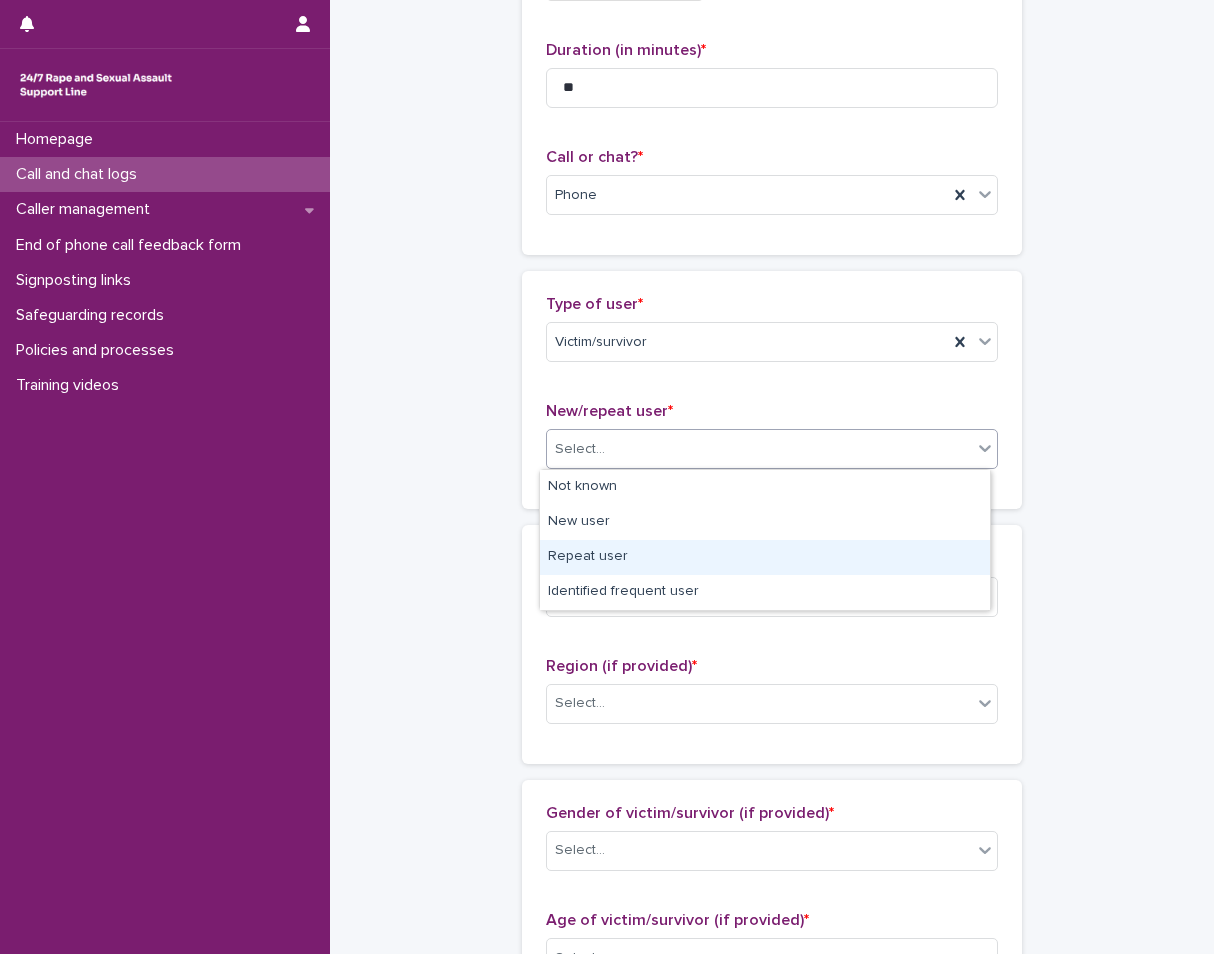 click on "Repeat user" at bounding box center [765, 557] 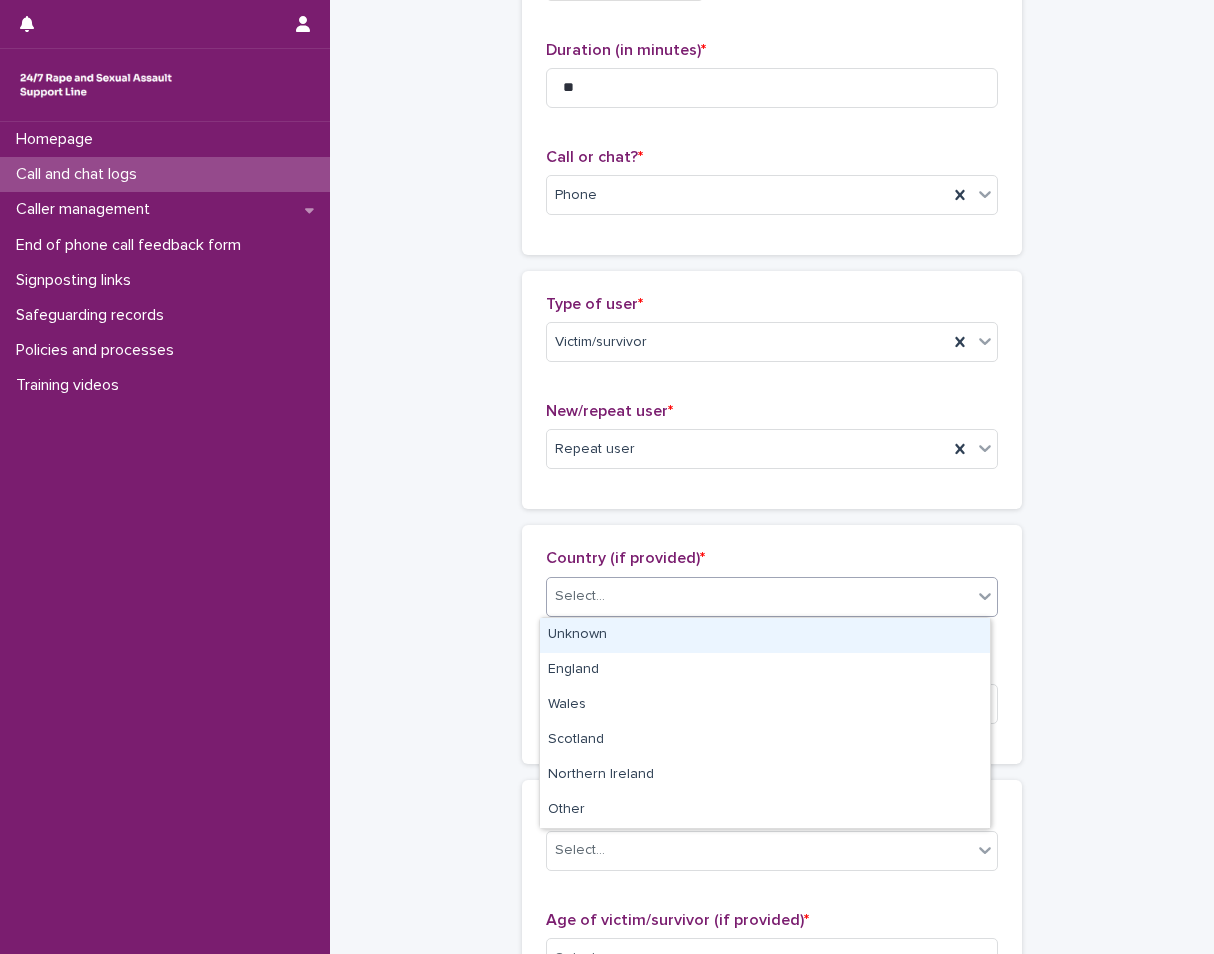 click on "Select..." at bounding box center (759, 596) 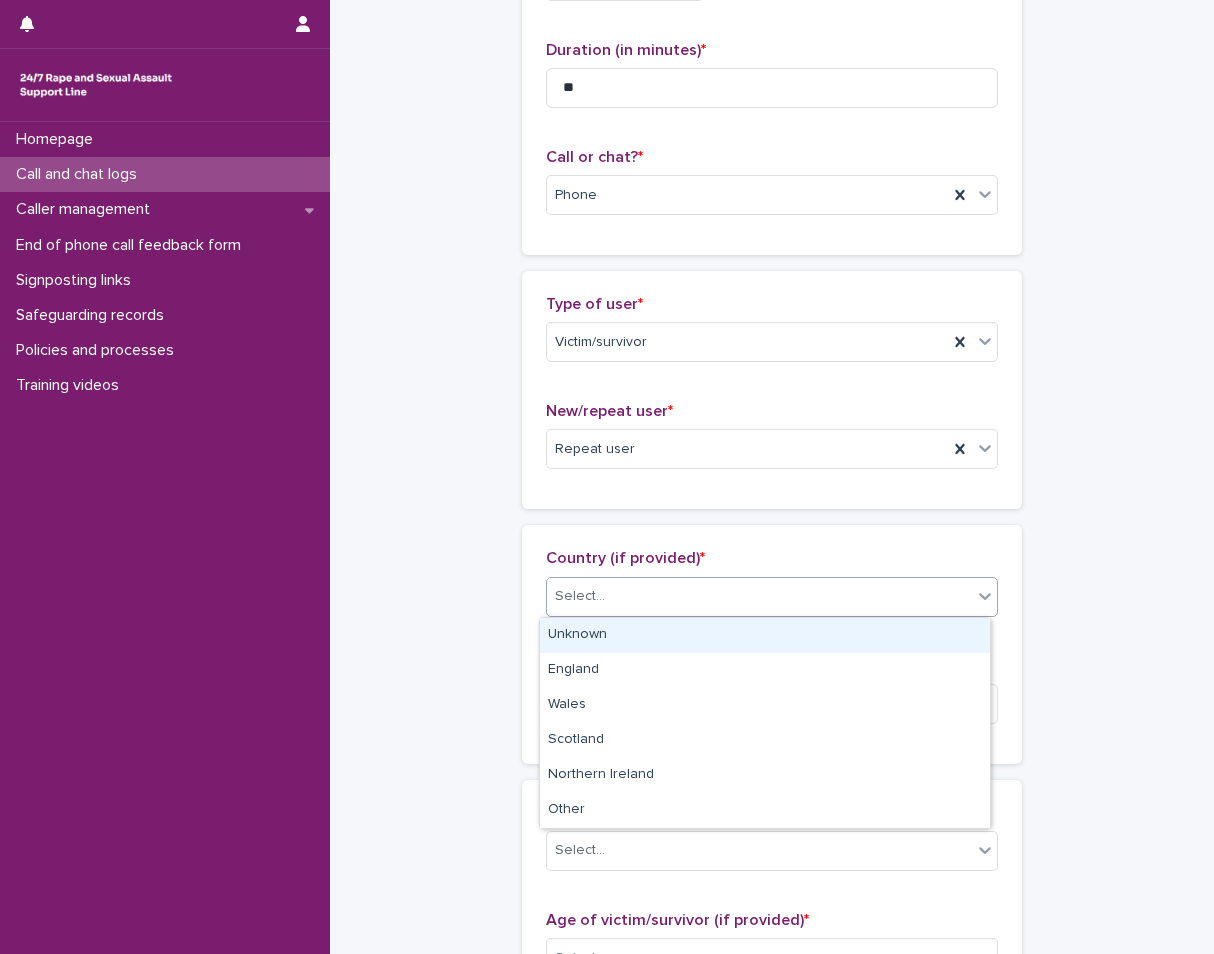 click on "Unknown" at bounding box center (765, 635) 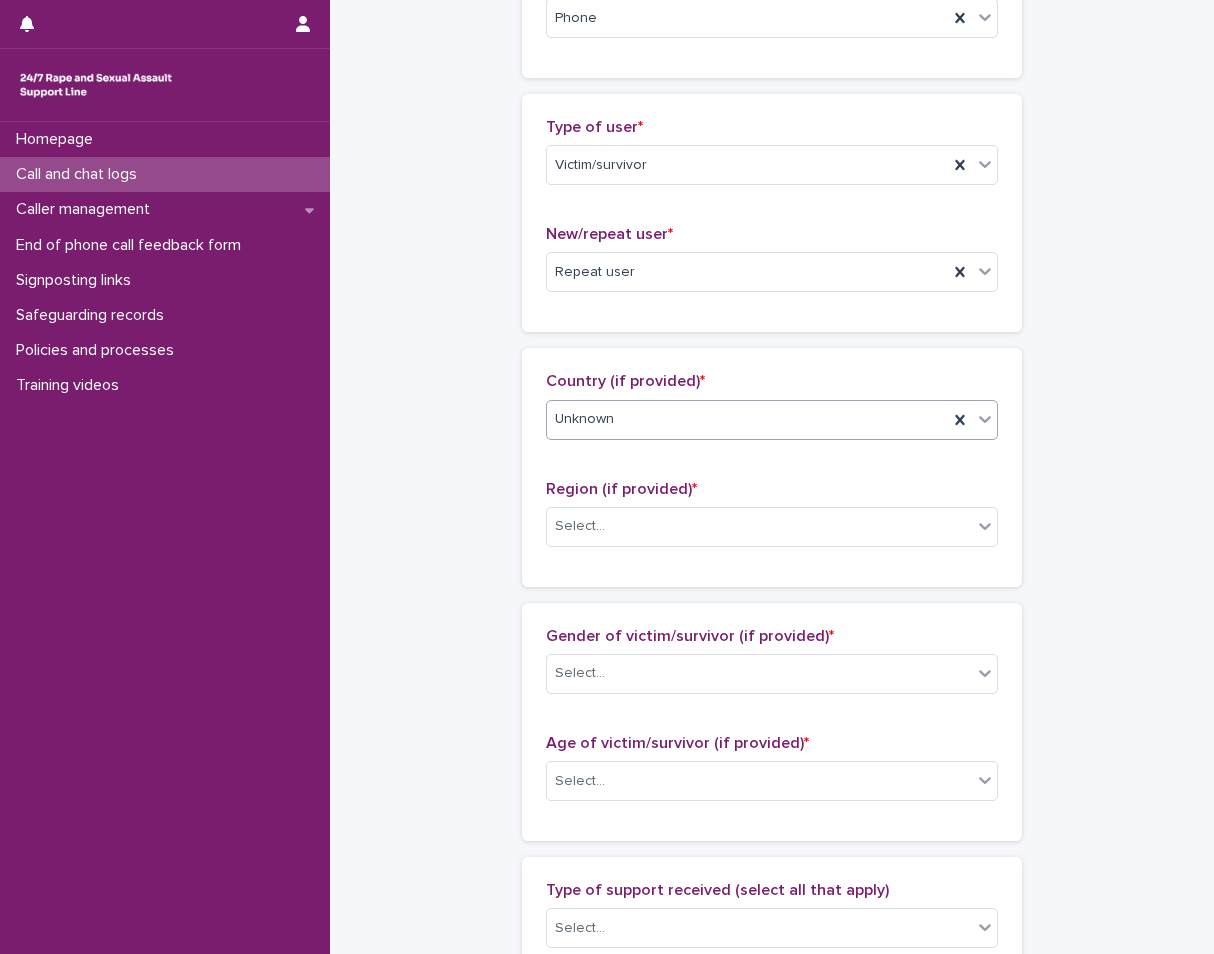scroll, scrollTop: 400, scrollLeft: 0, axis: vertical 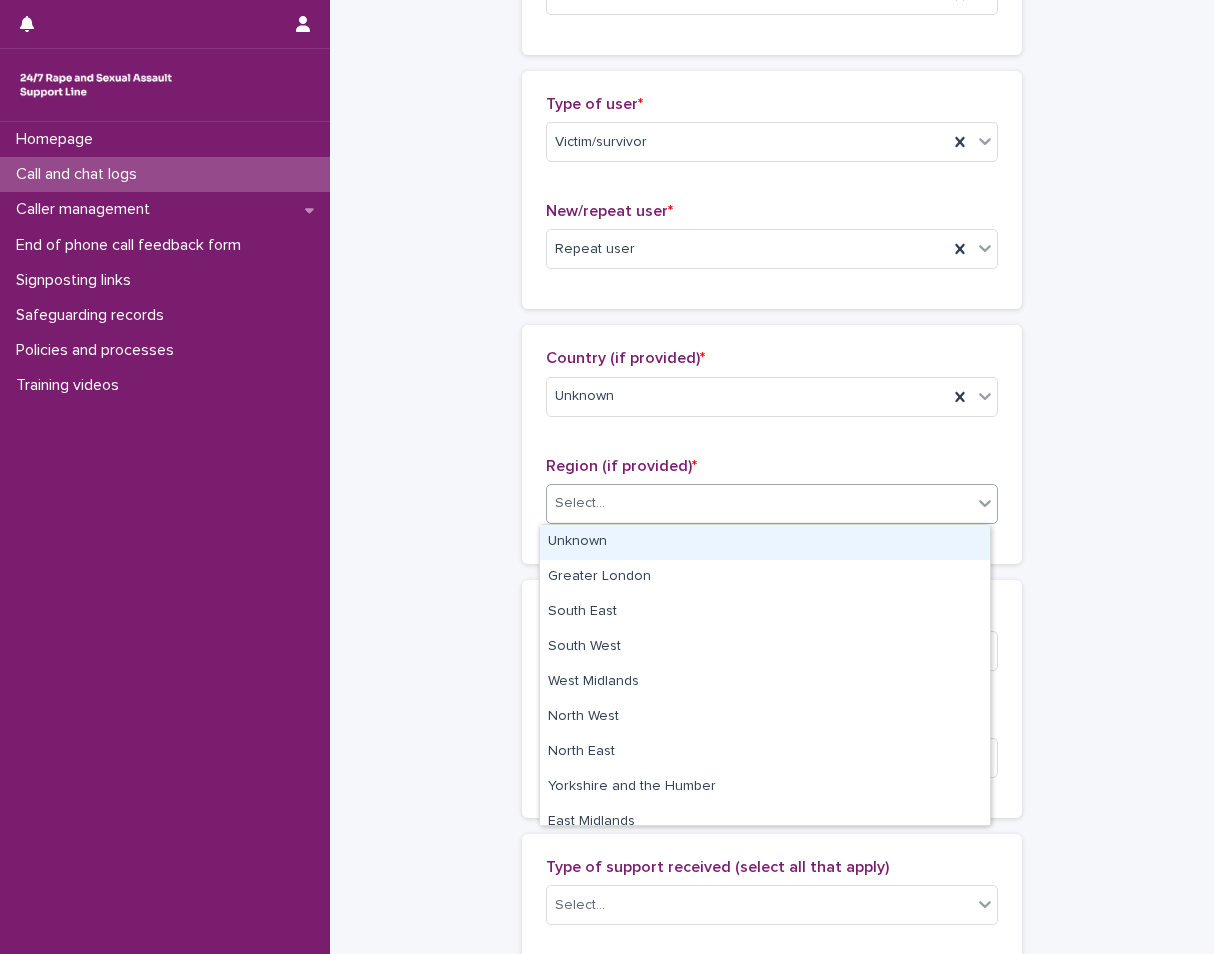 click on "Select..." at bounding box center [759, 503] 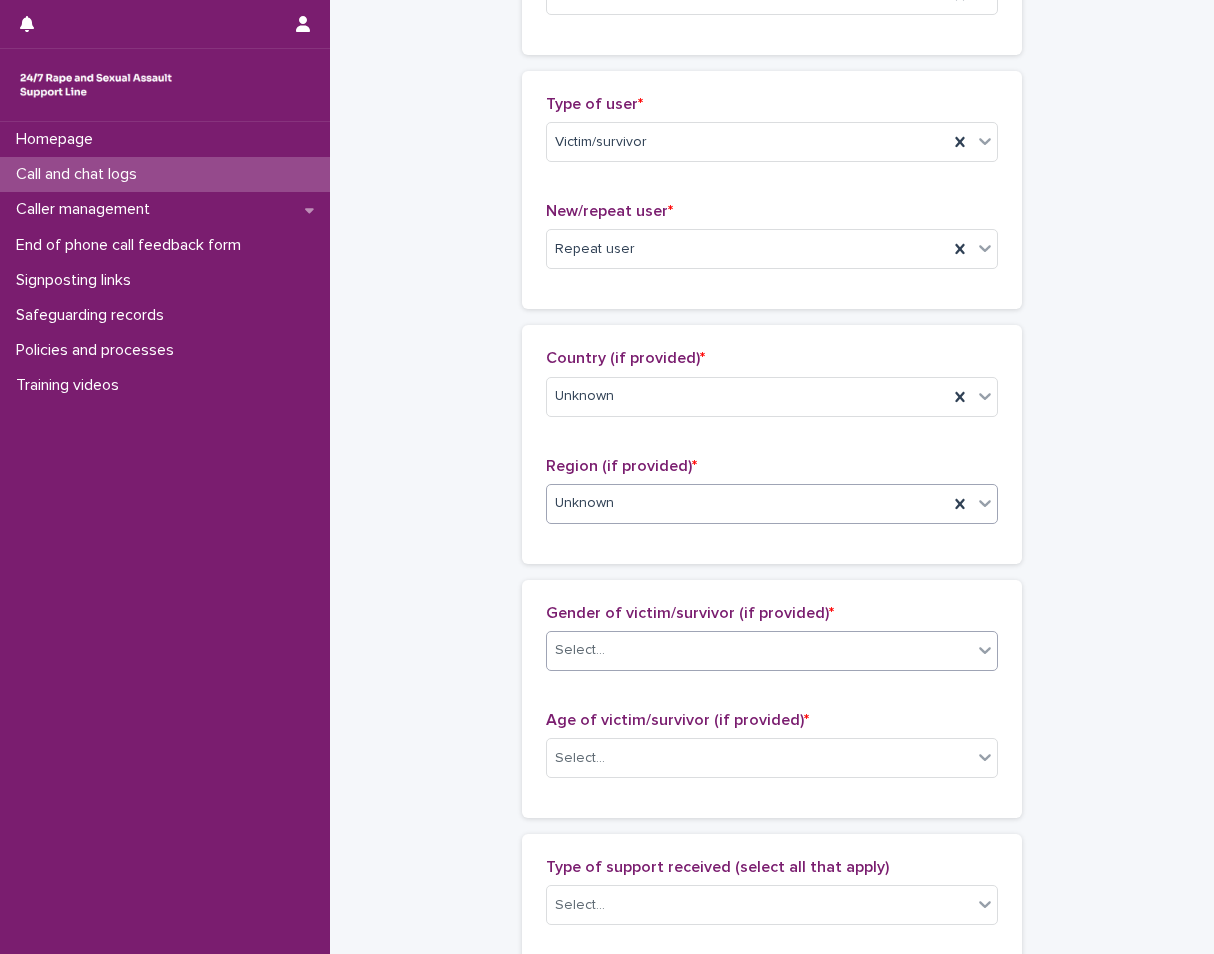 click on "Select..." at bounding box center [759, 650] 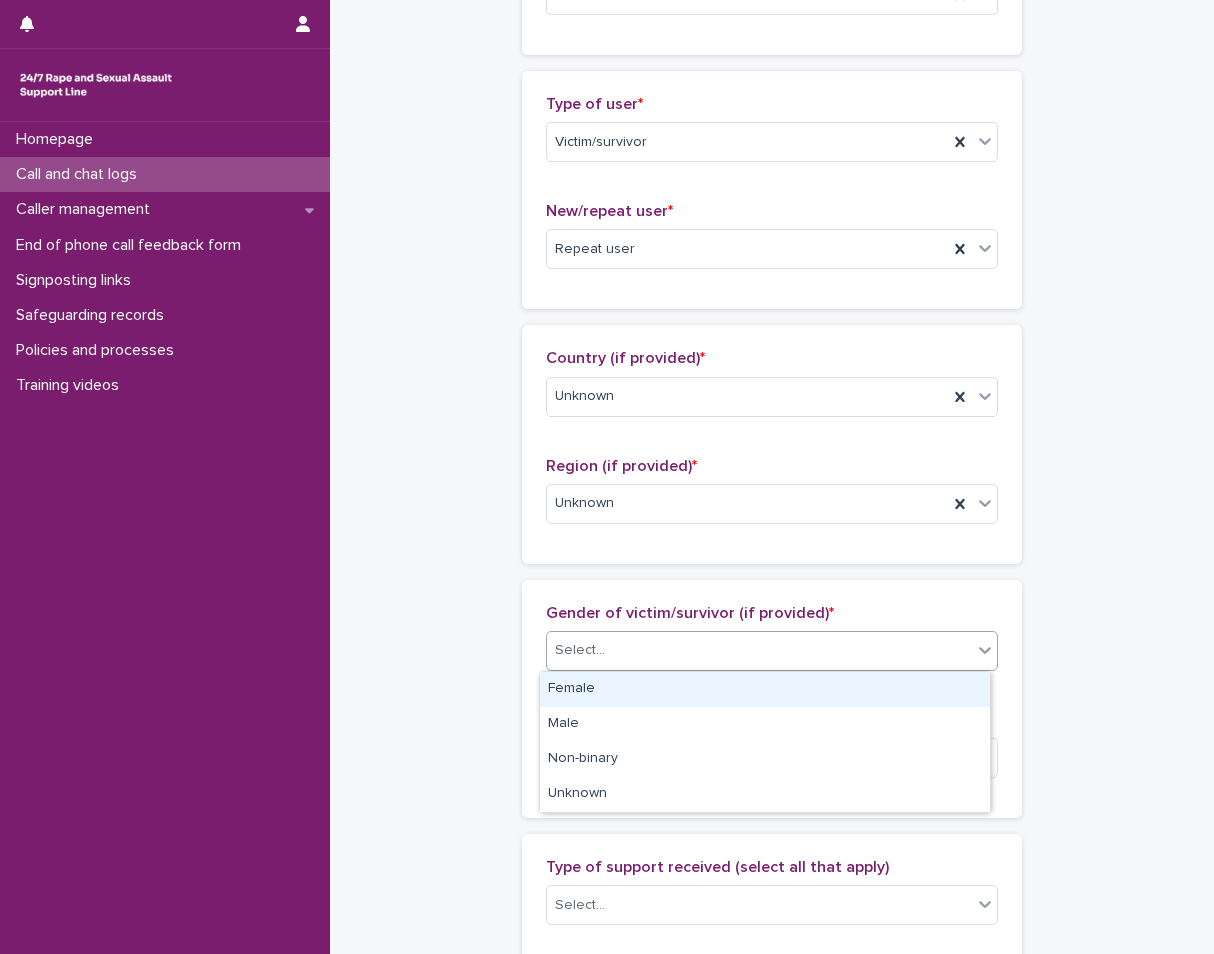 click on "Female" at bounding box center [765, 689] 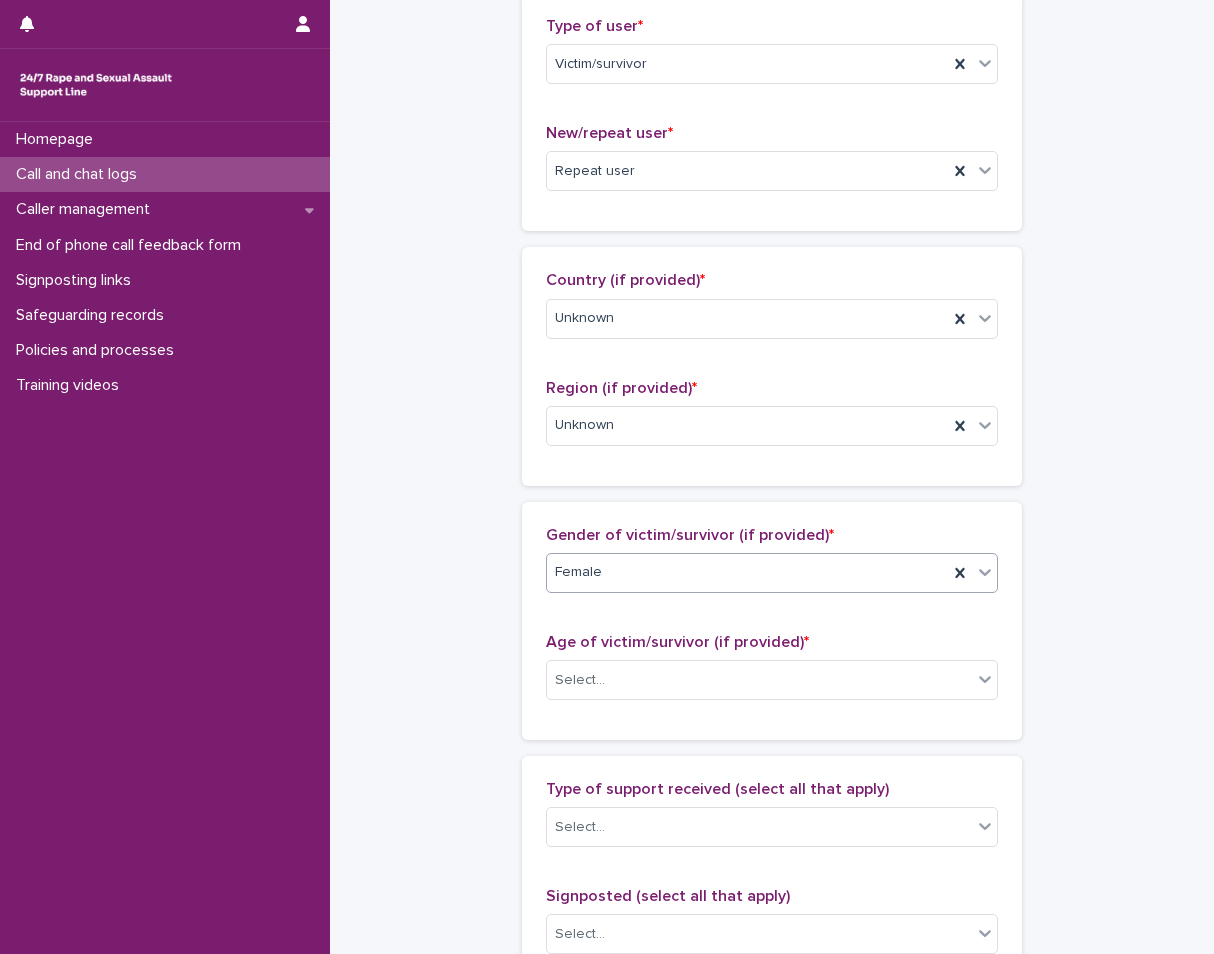 scroll, scrollTop: 600, scrollLeft: 0, axis: vertical 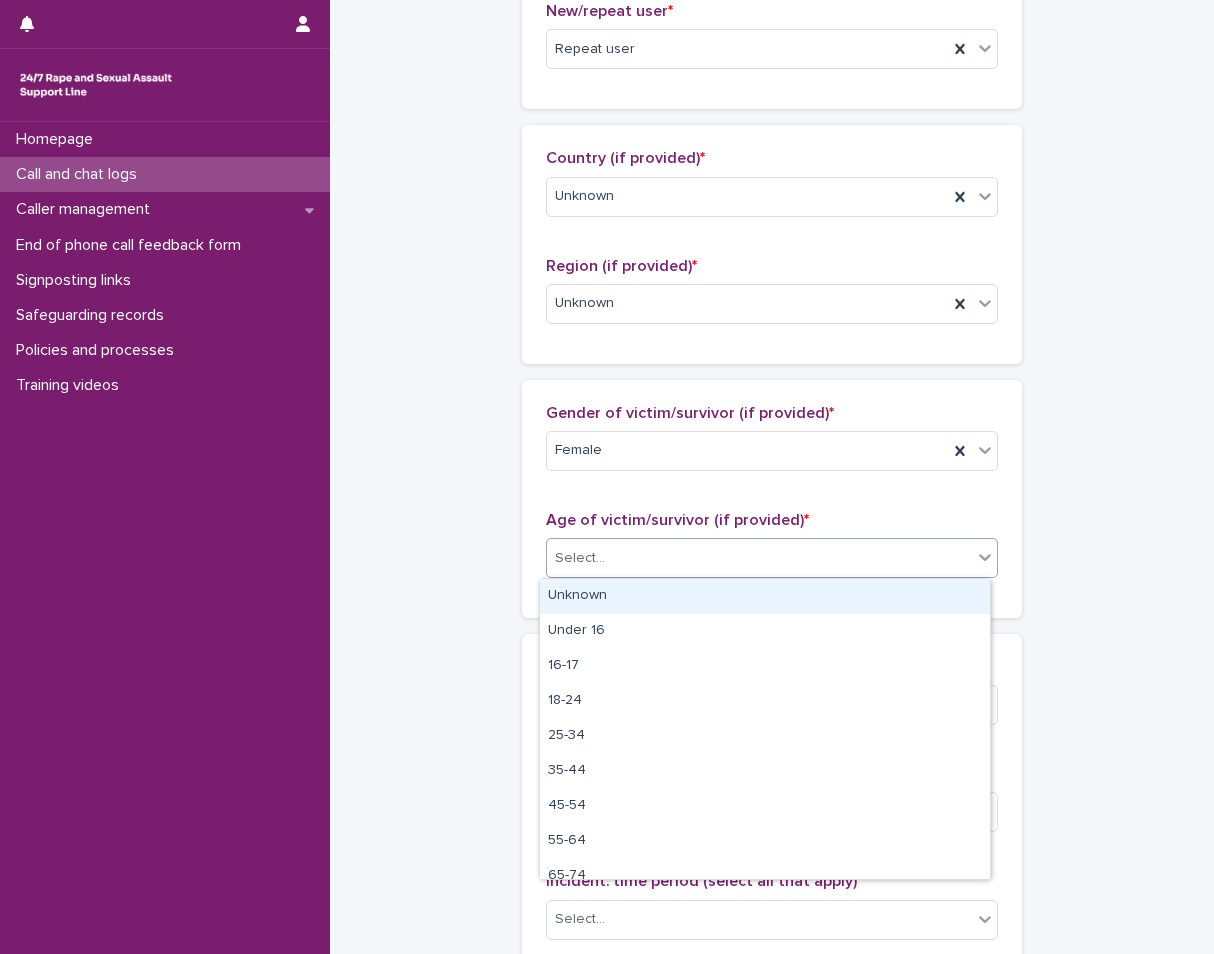 click on "Select..." at bounding box center (759, 558) 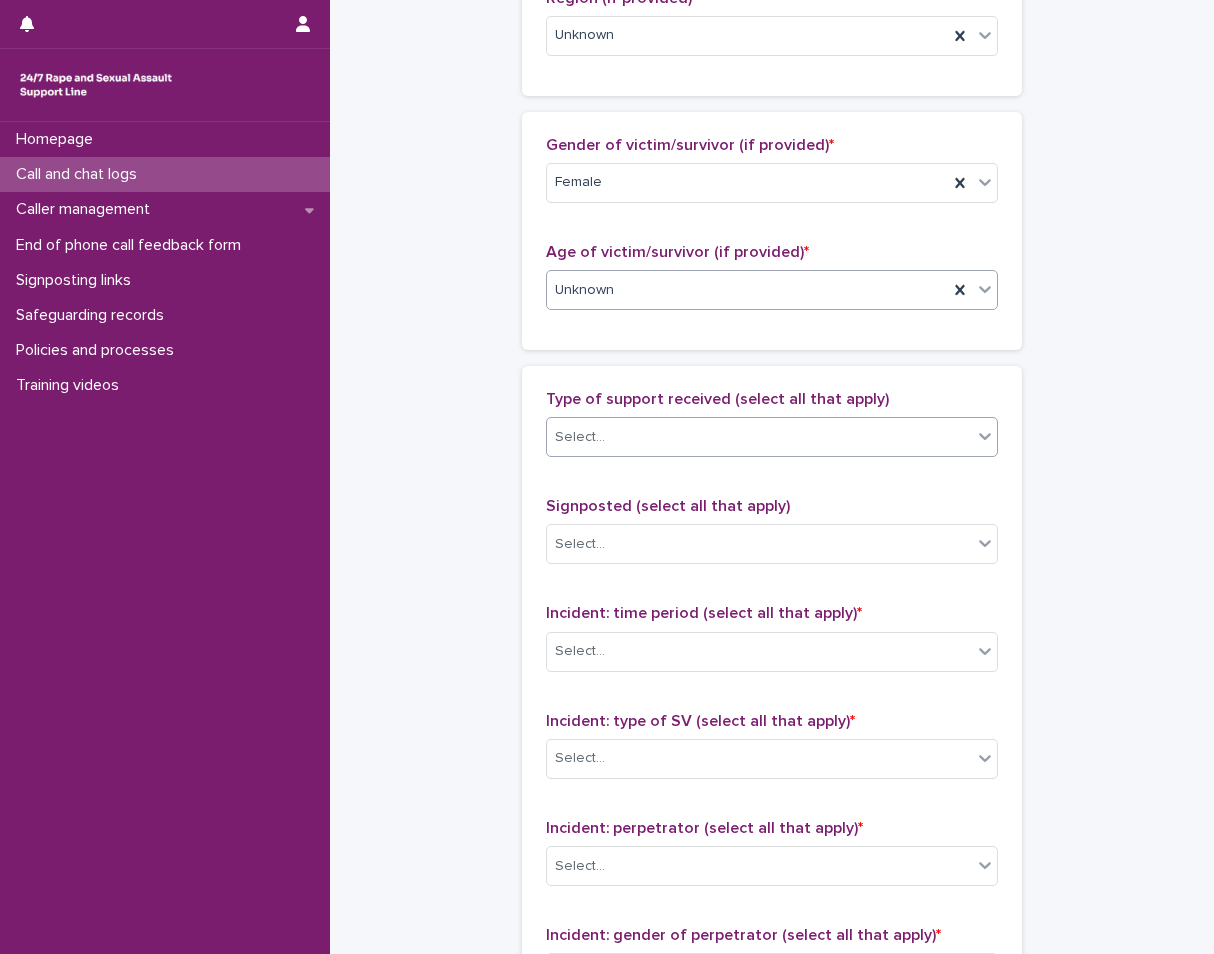 scroll, scrollTop: 900, scrollLeft: 0, axis: vertical 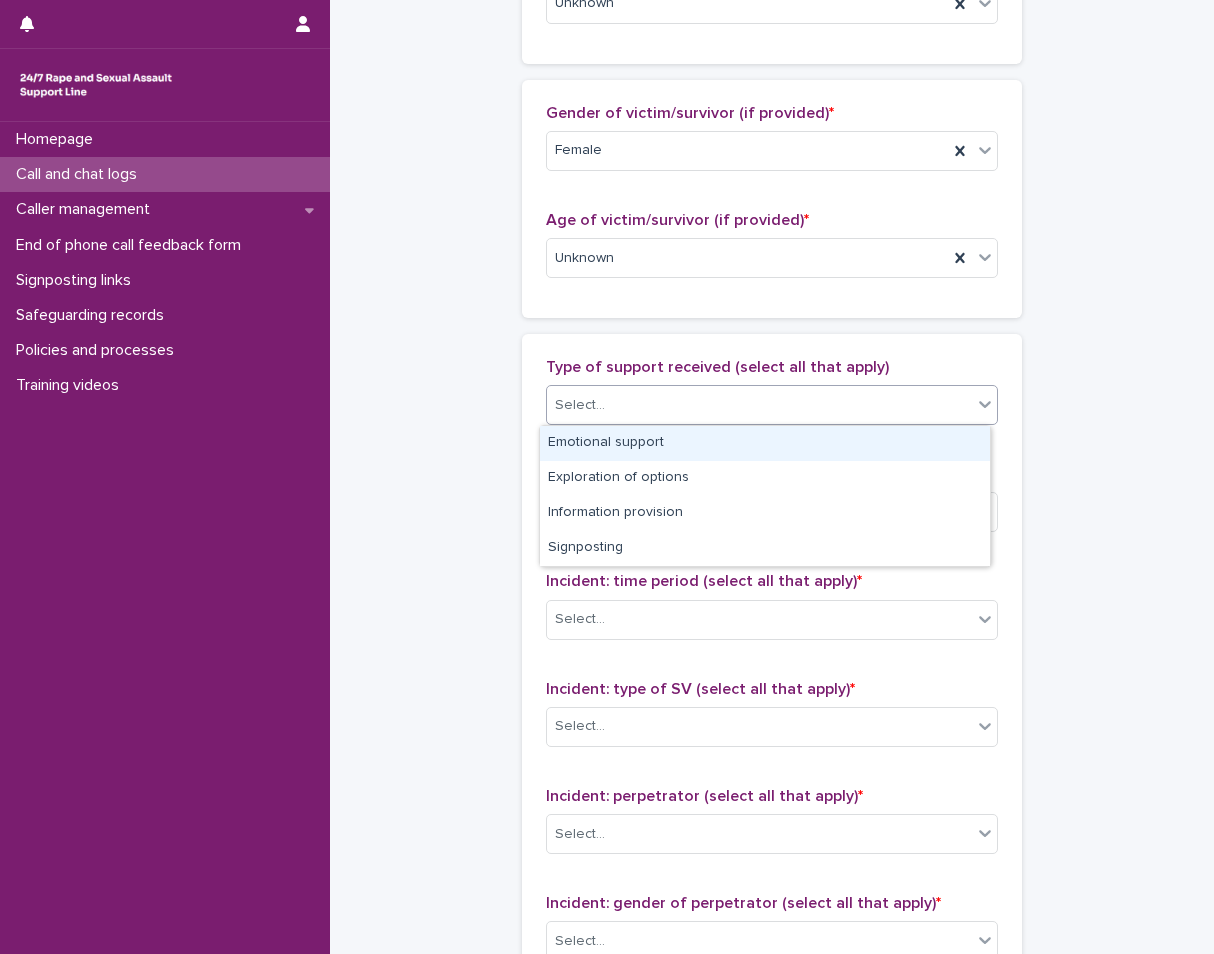 click on "Select..." at bounding box center (759, 405) 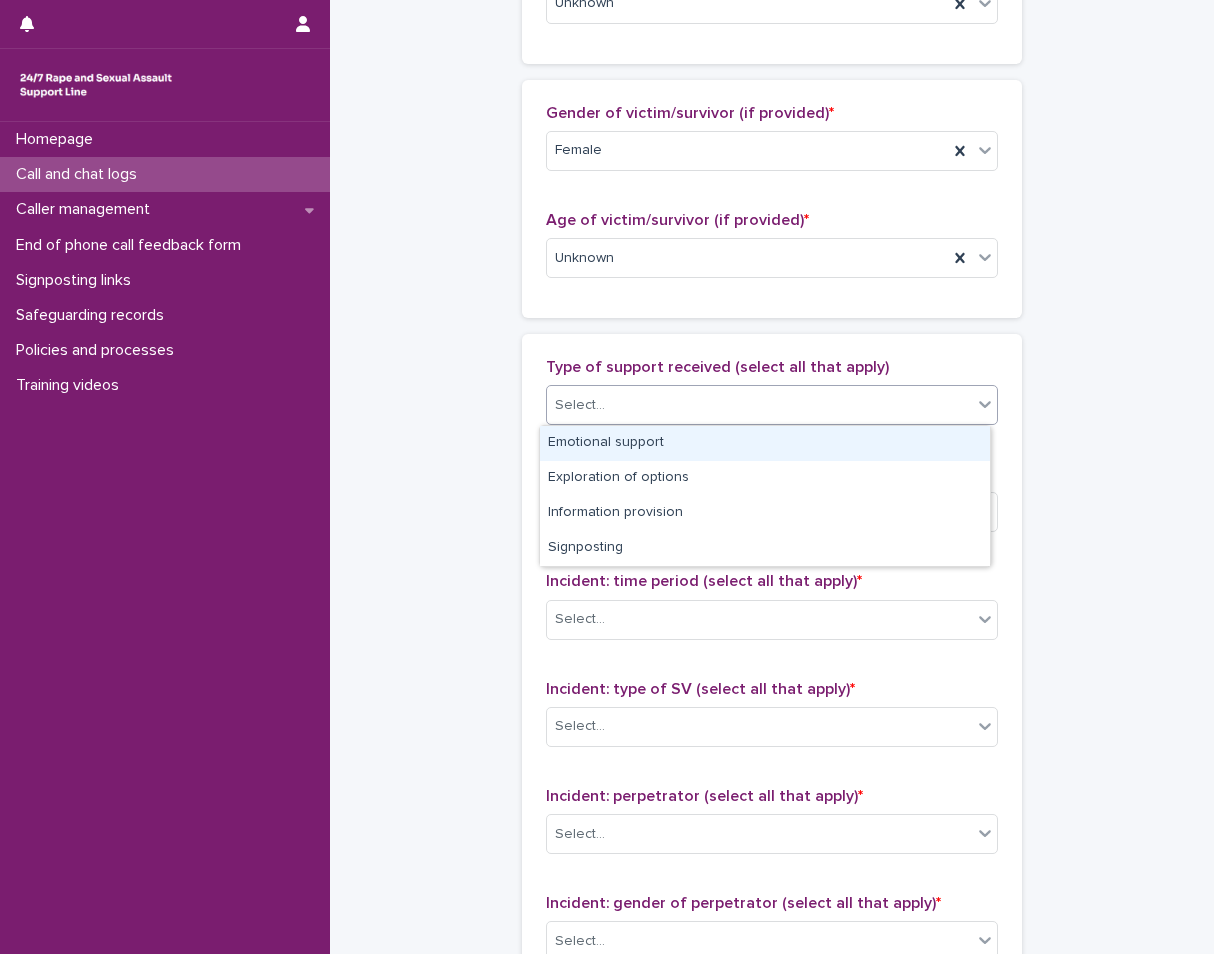 click on "Emotional support" at bounding box center [765, 443] 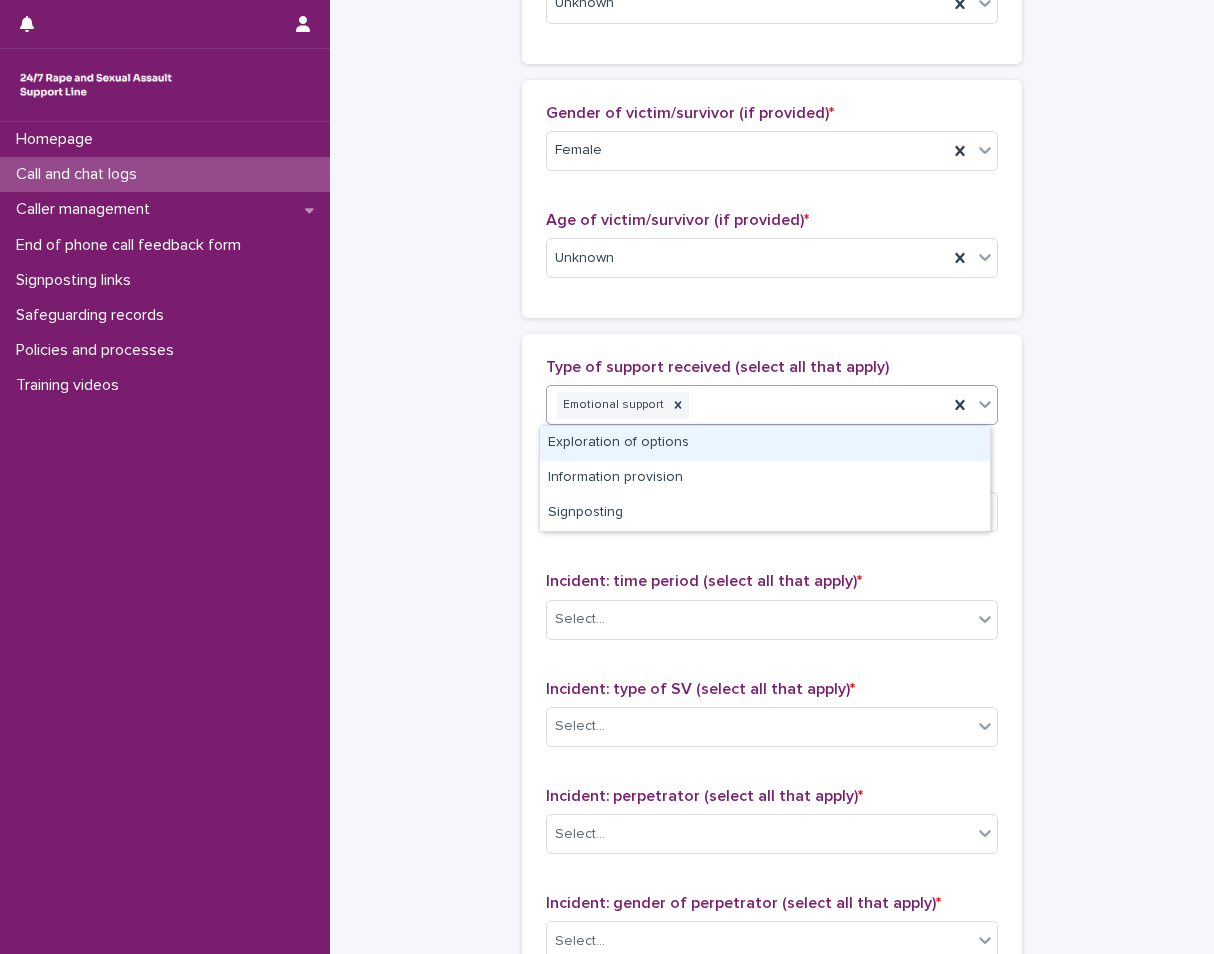 click 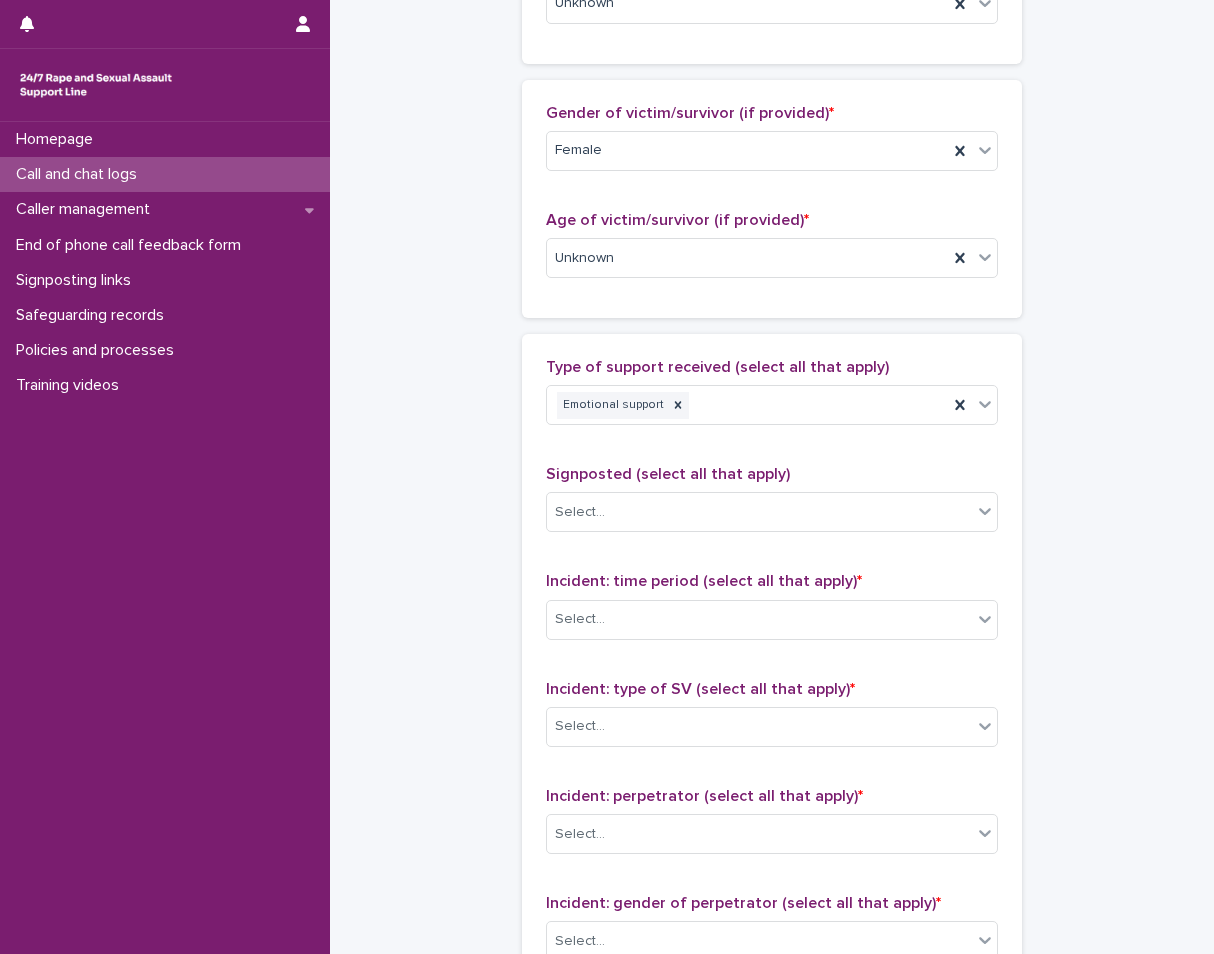 click on "**********" at bounding box center (772, 184) 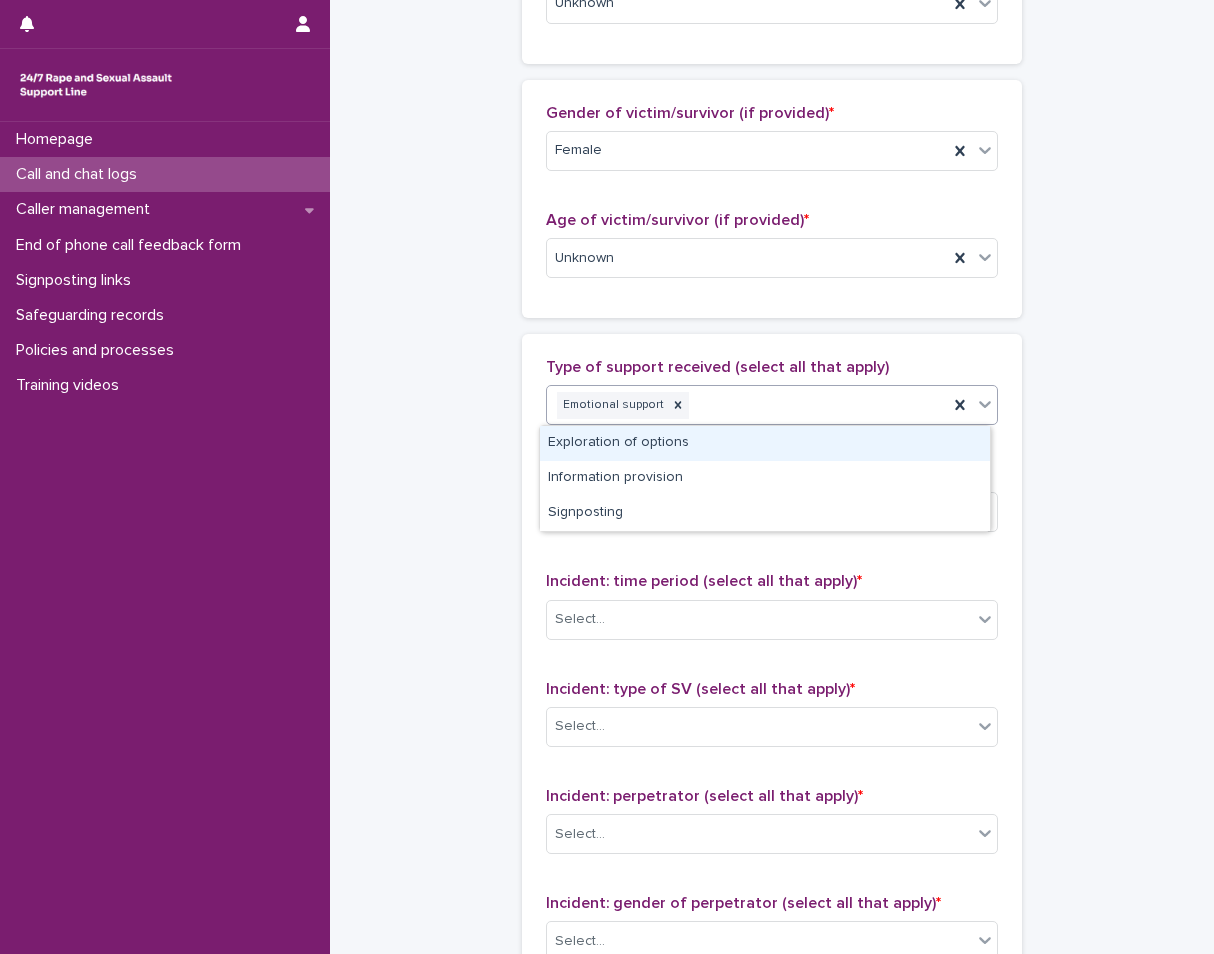 click 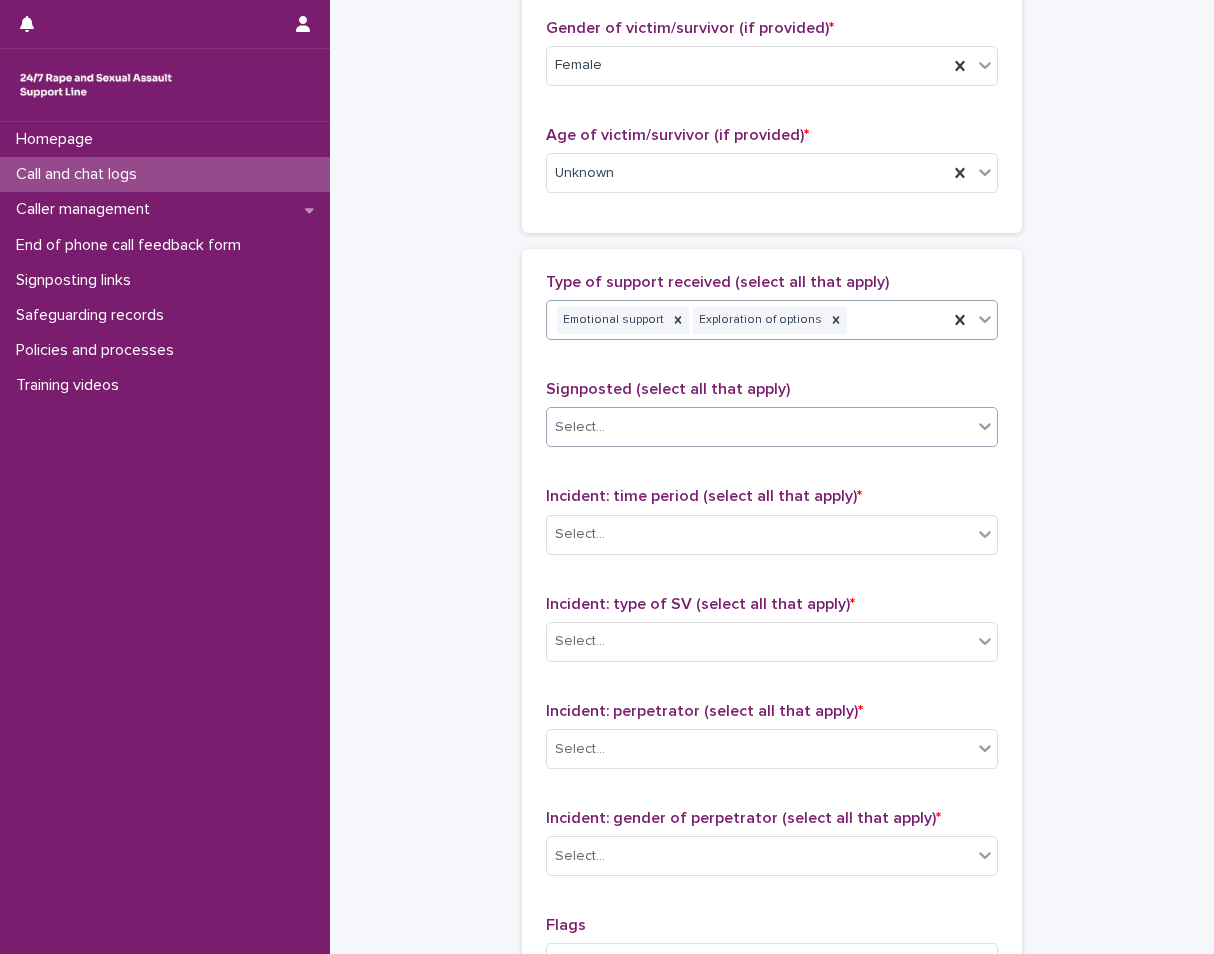 scroll, scrollTop: 1100, scrollLeft: 0, axis: vertical 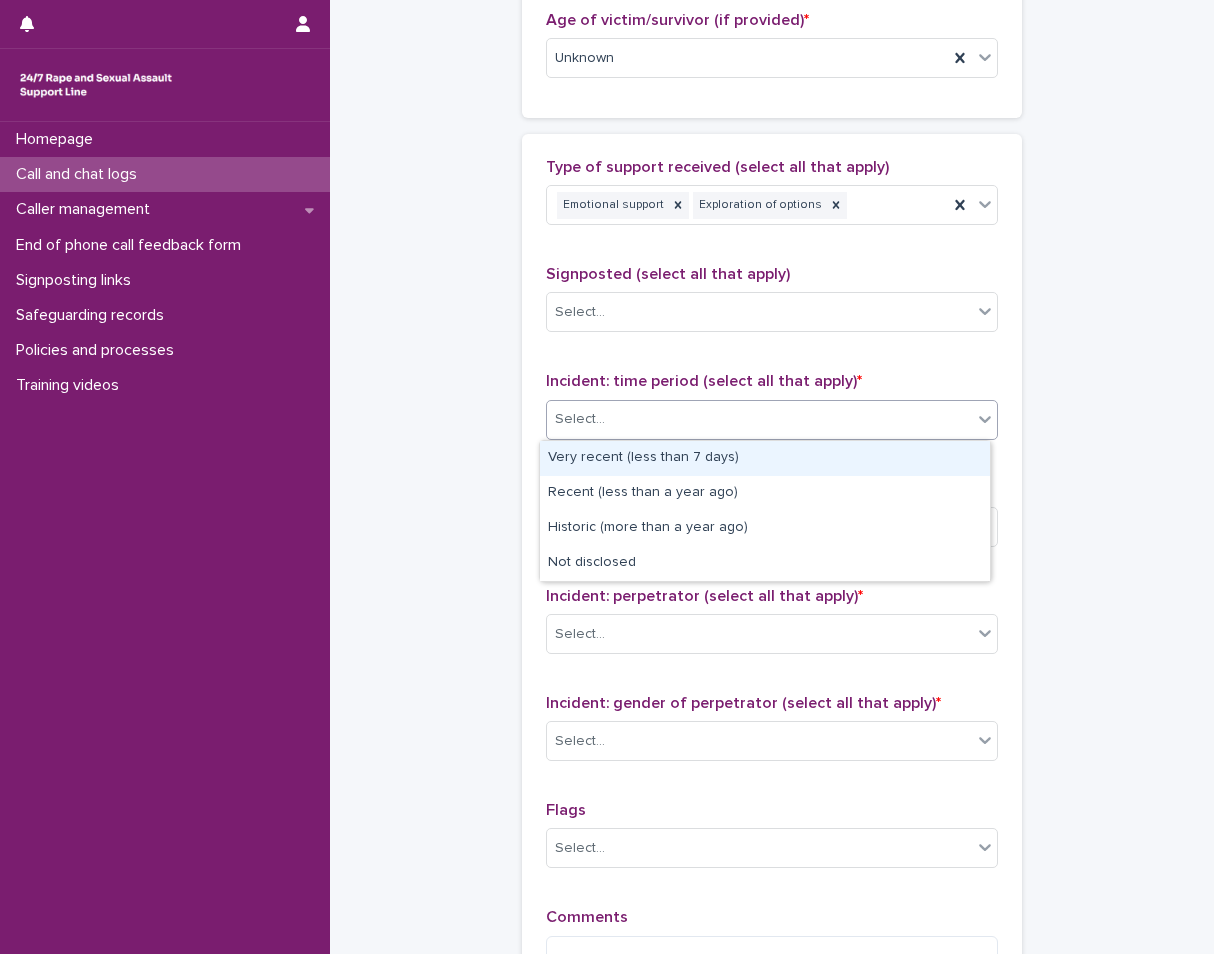 click on "Select..." at bounding box center [759, 419] 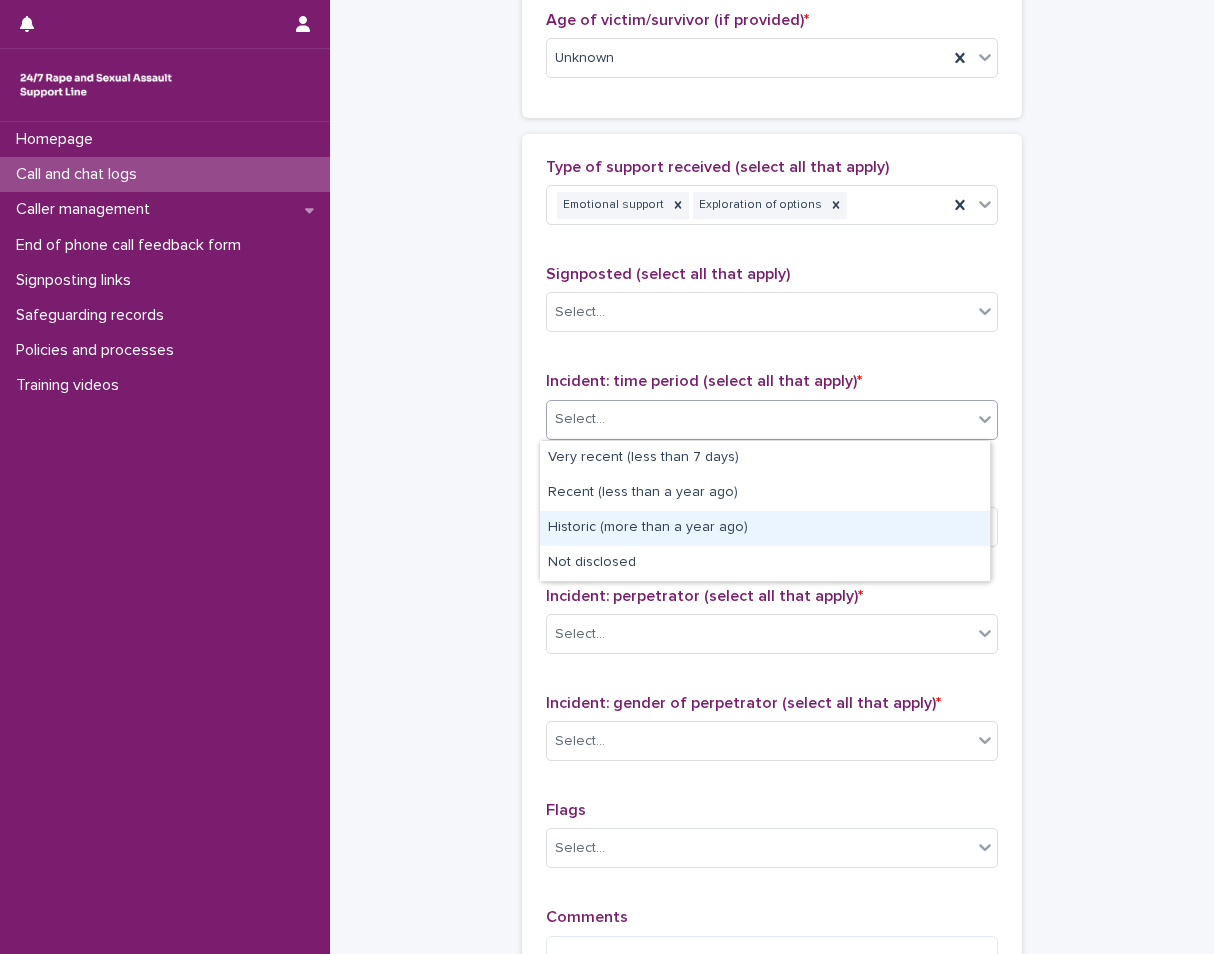 click on "Historic (more than a year ago)" at bounding box center (765, 528) 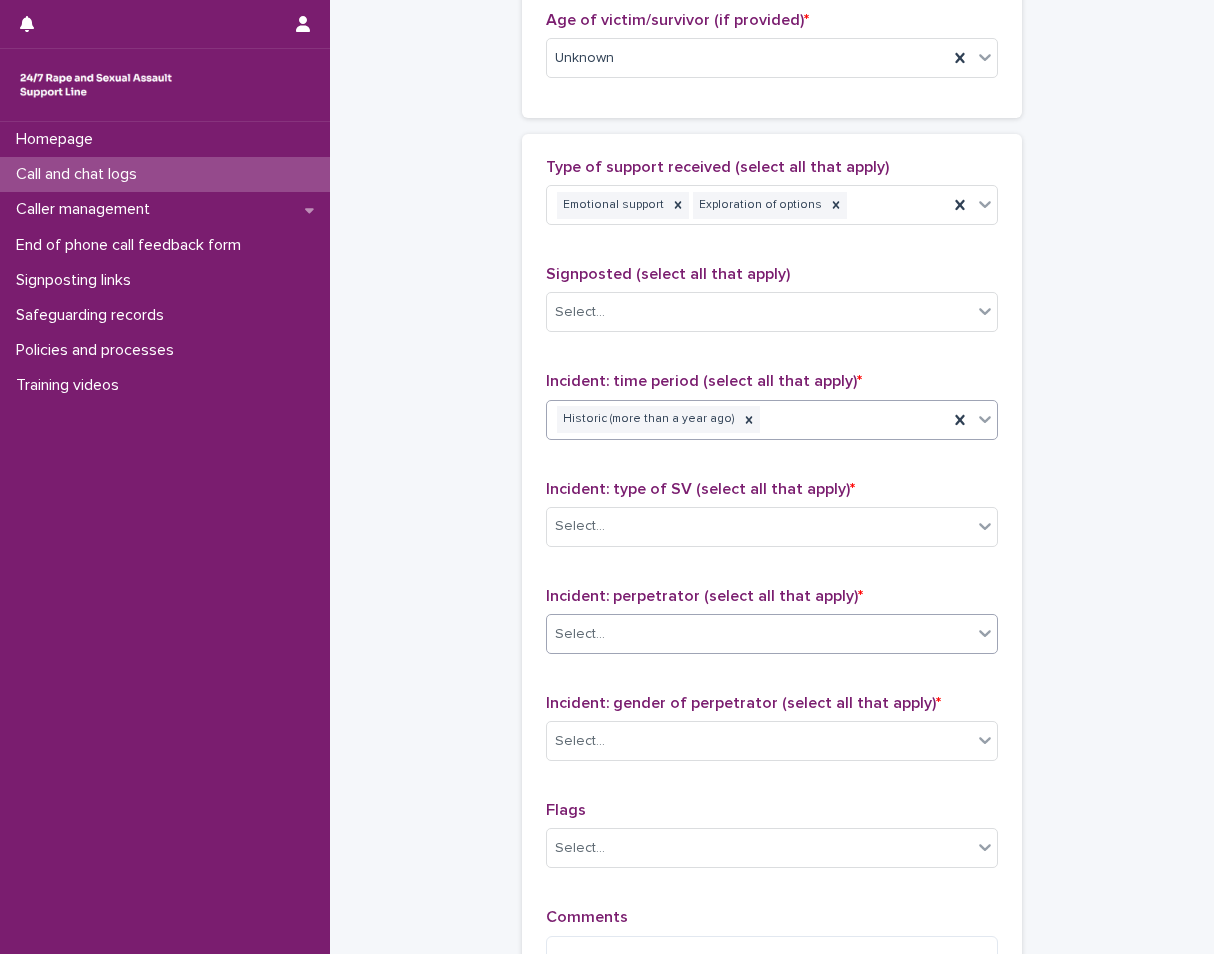 click on "Select..." at bounding box center (580, 634) 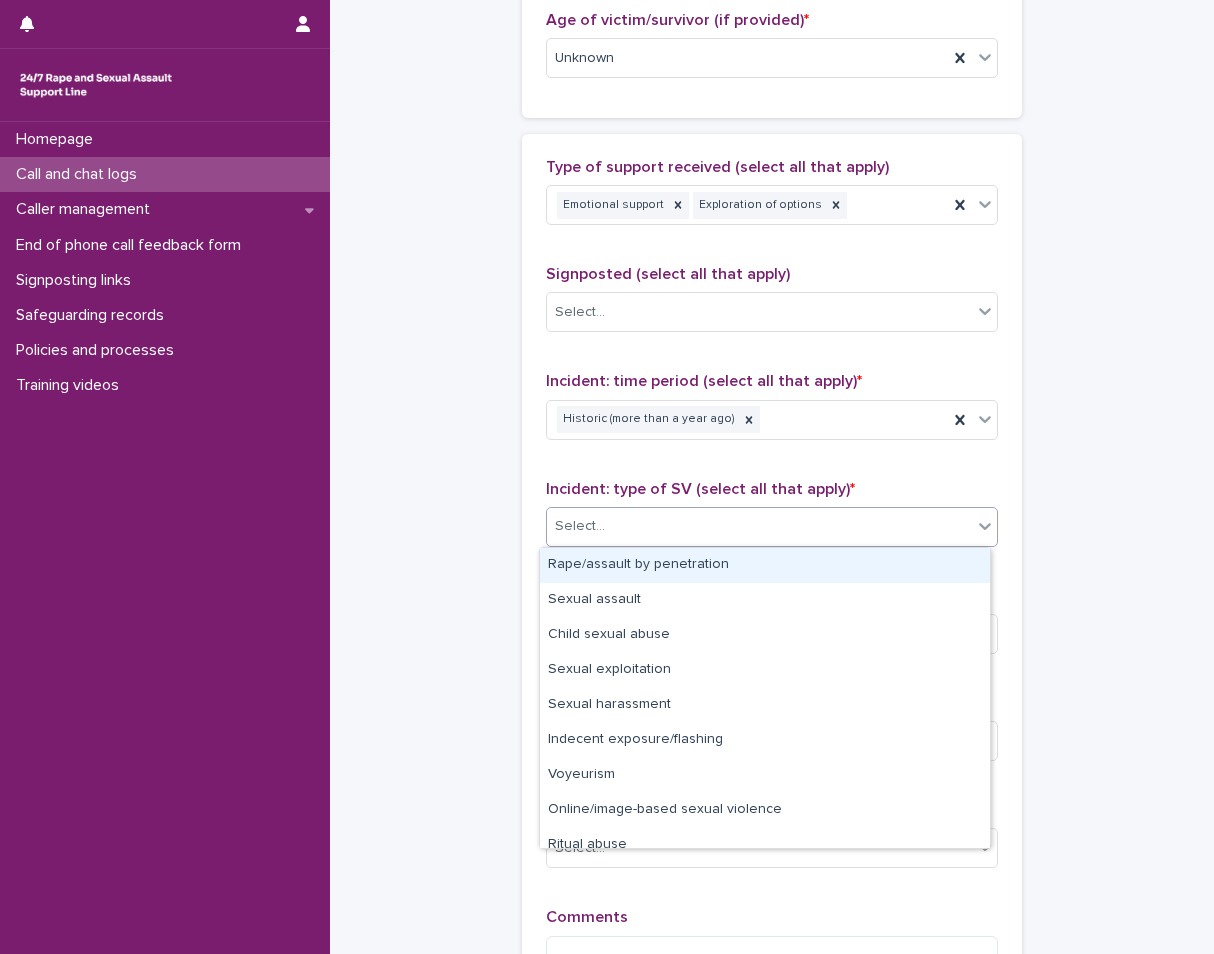 click on "Select..." at bounding box center [759, 526] 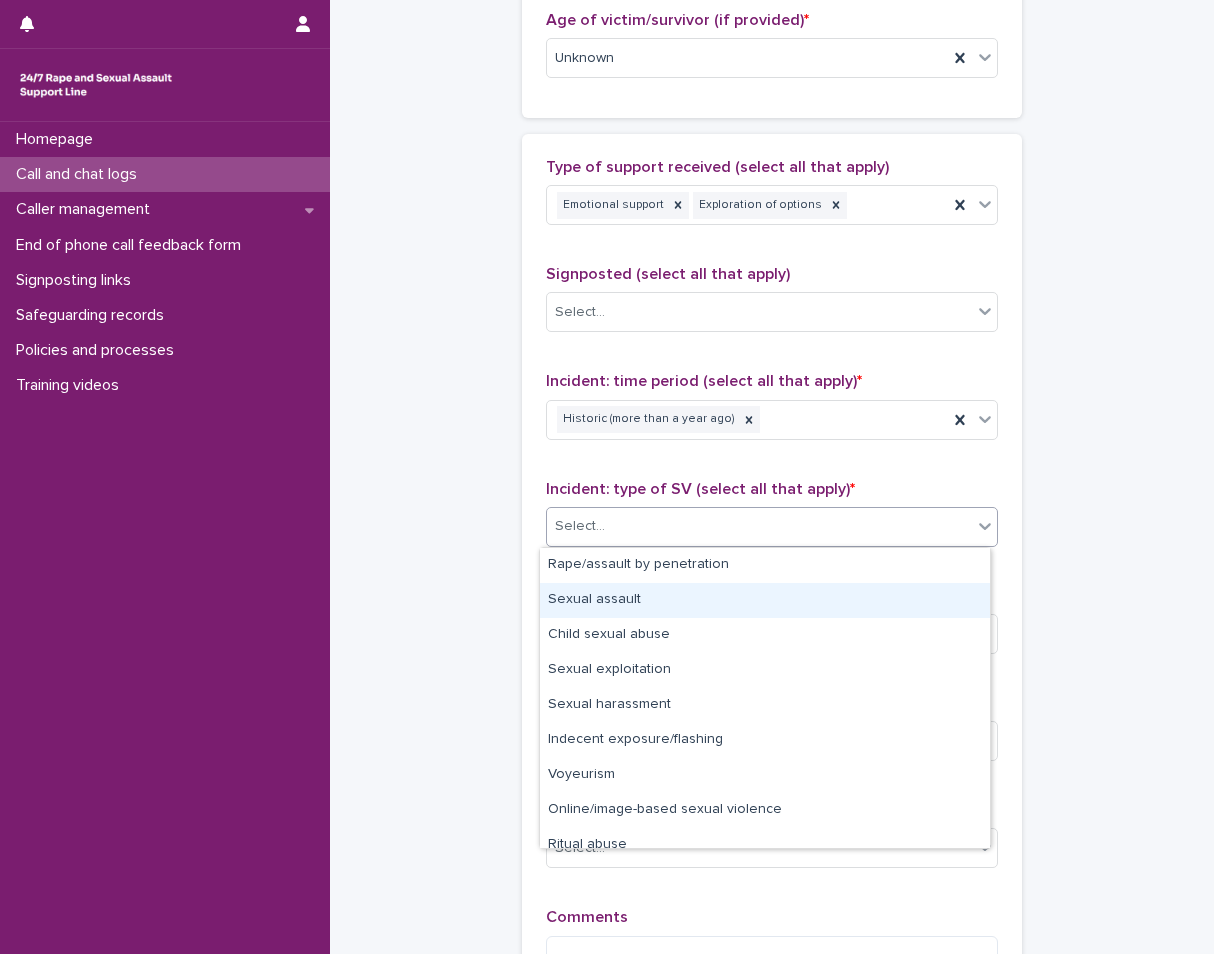 scroll, scrollTop: 50, scrollLeft: 0, axis: vertical 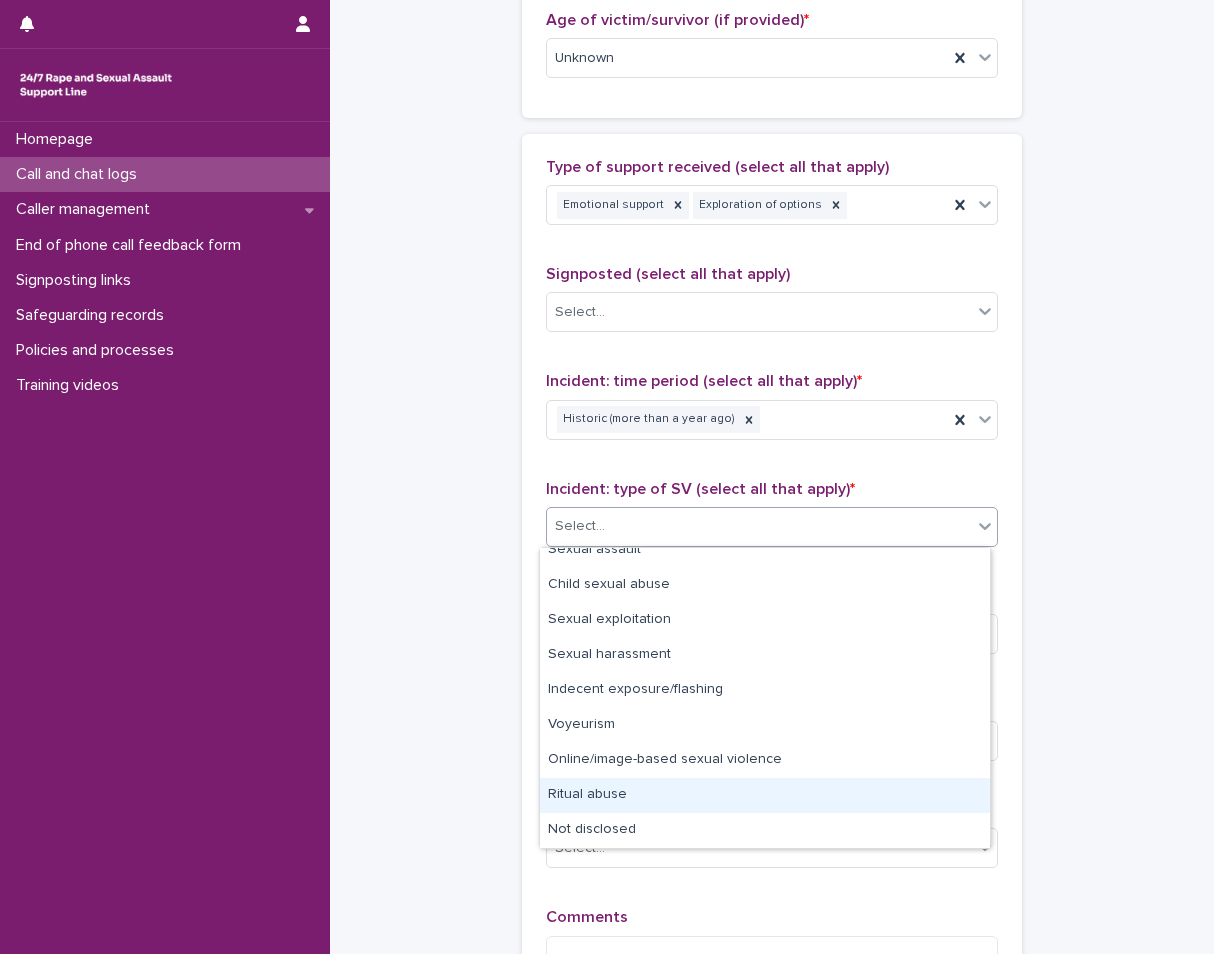 click on "Ritual abuse" at bounding box center [765, 795] 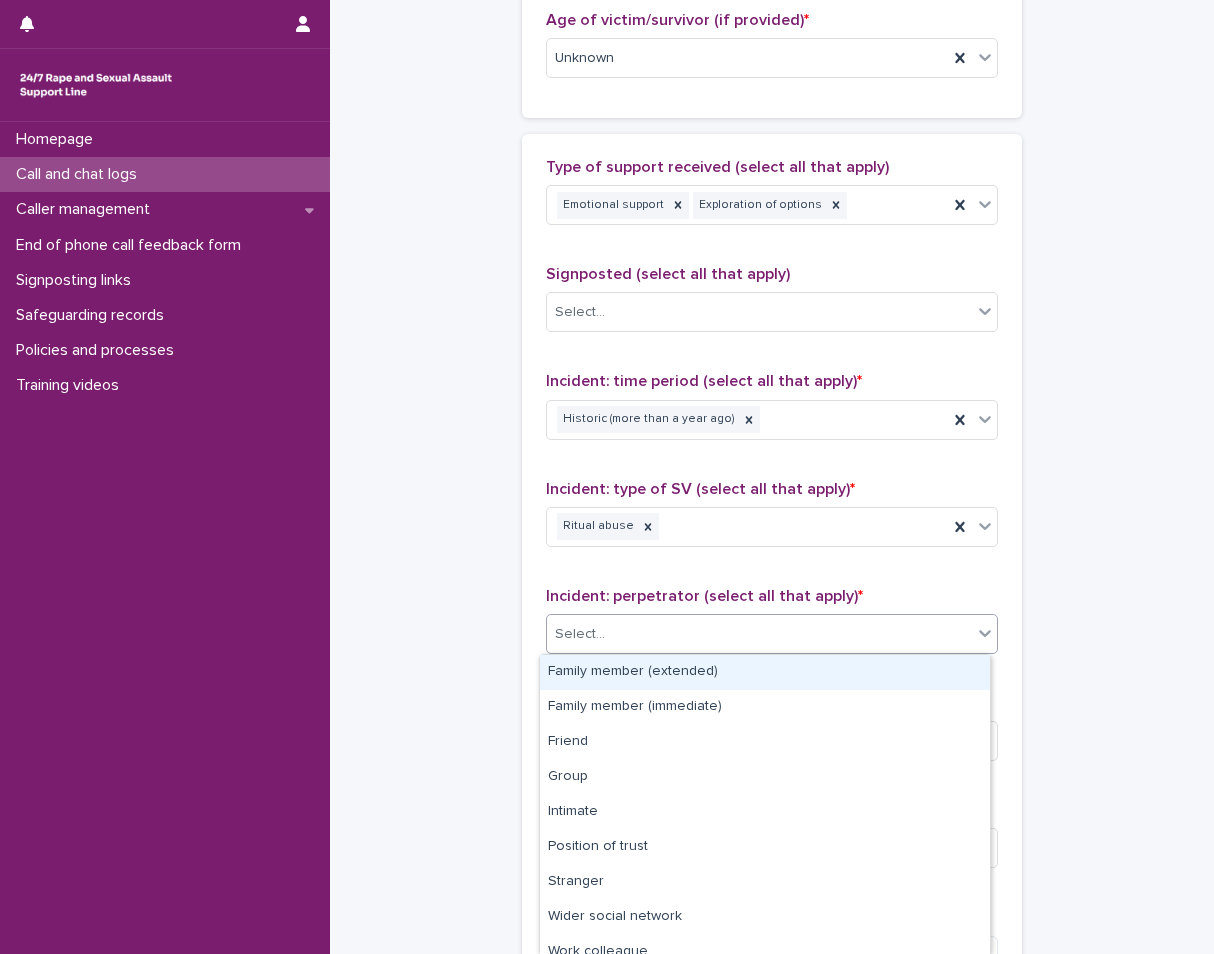 click on "Select..." at bounding box center [759, 634] 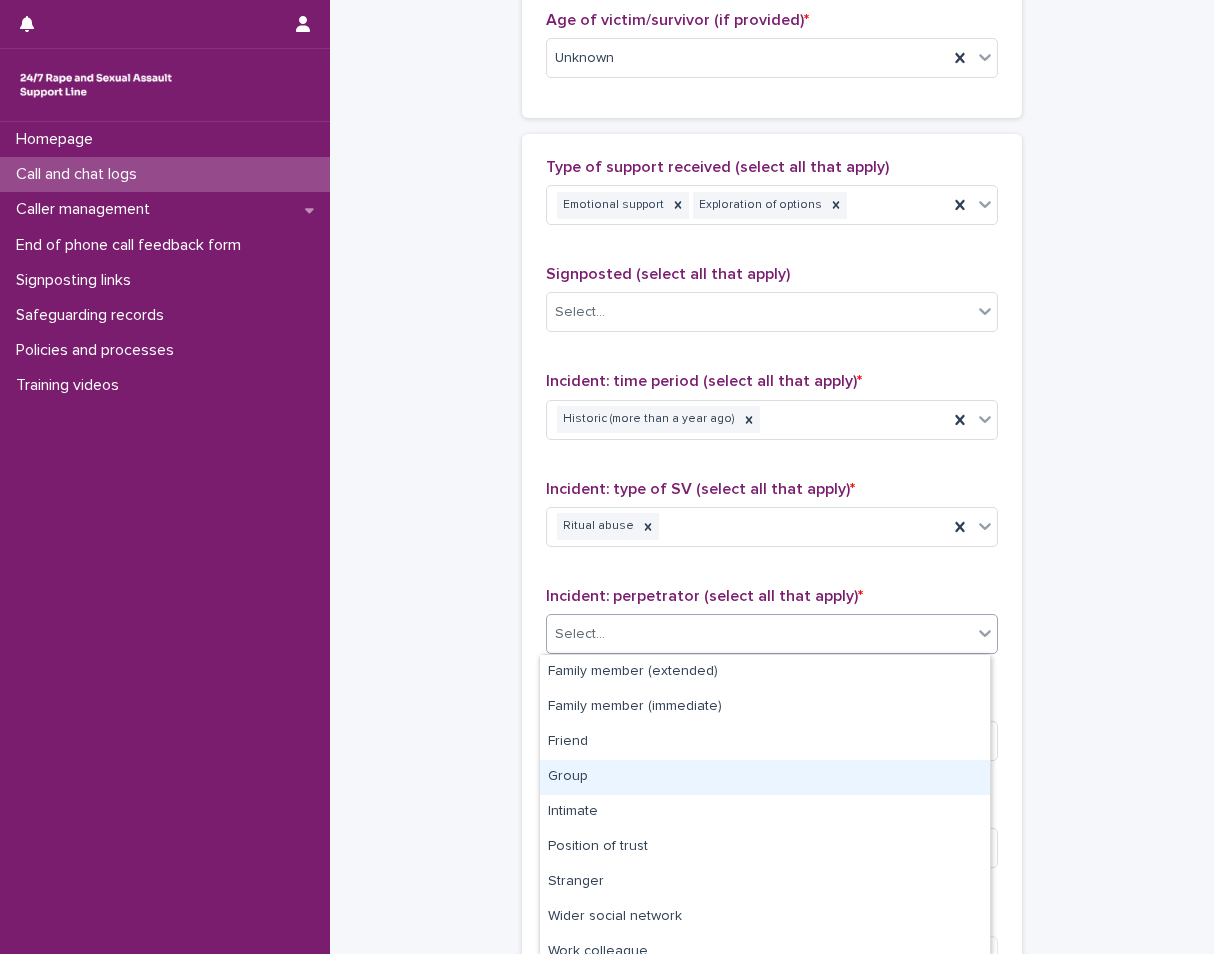 scroll, scrollTop: 85, scrollLeft: 0, axis: vertical 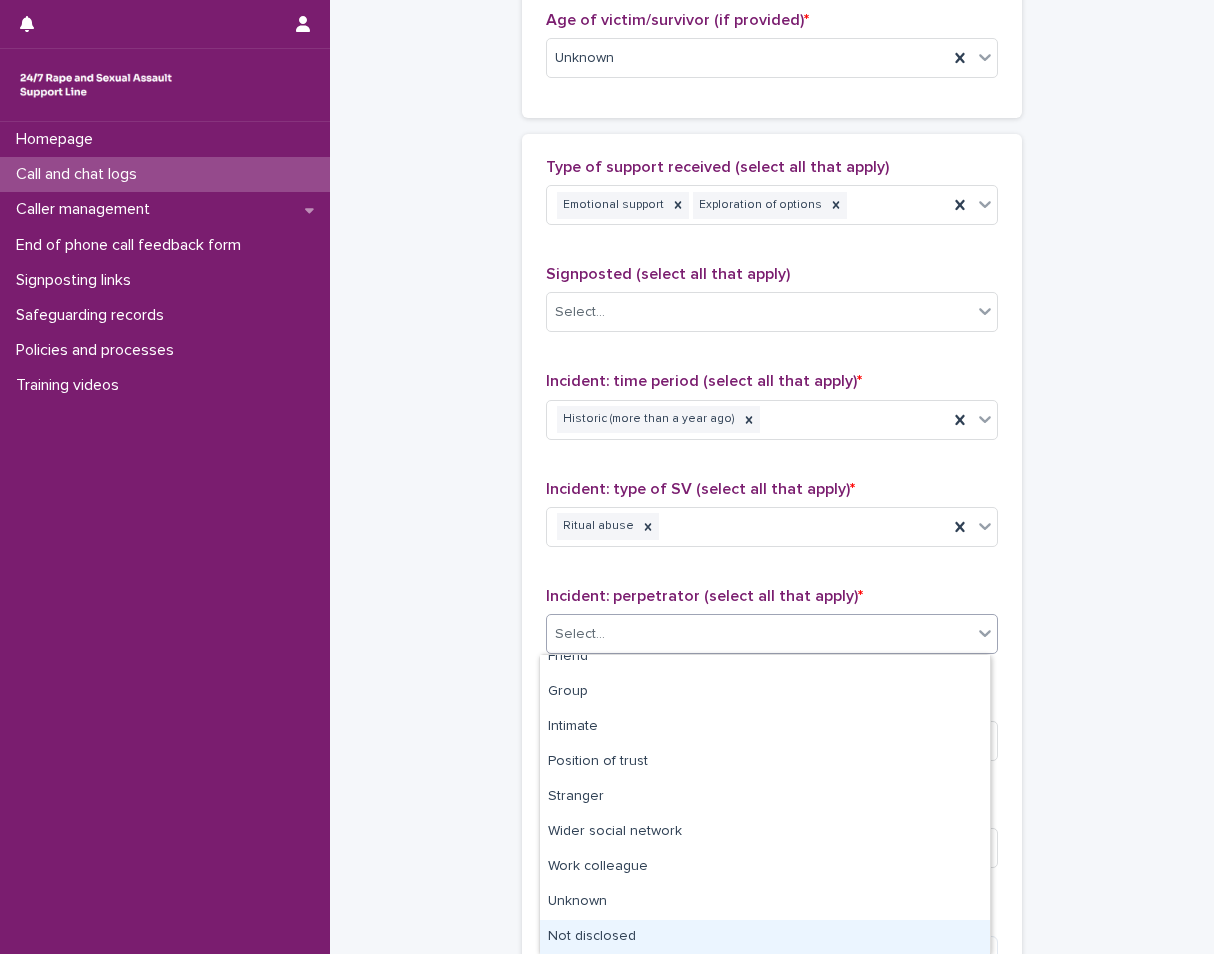 click on "Not disclosed" at bounding box center (765, 937) 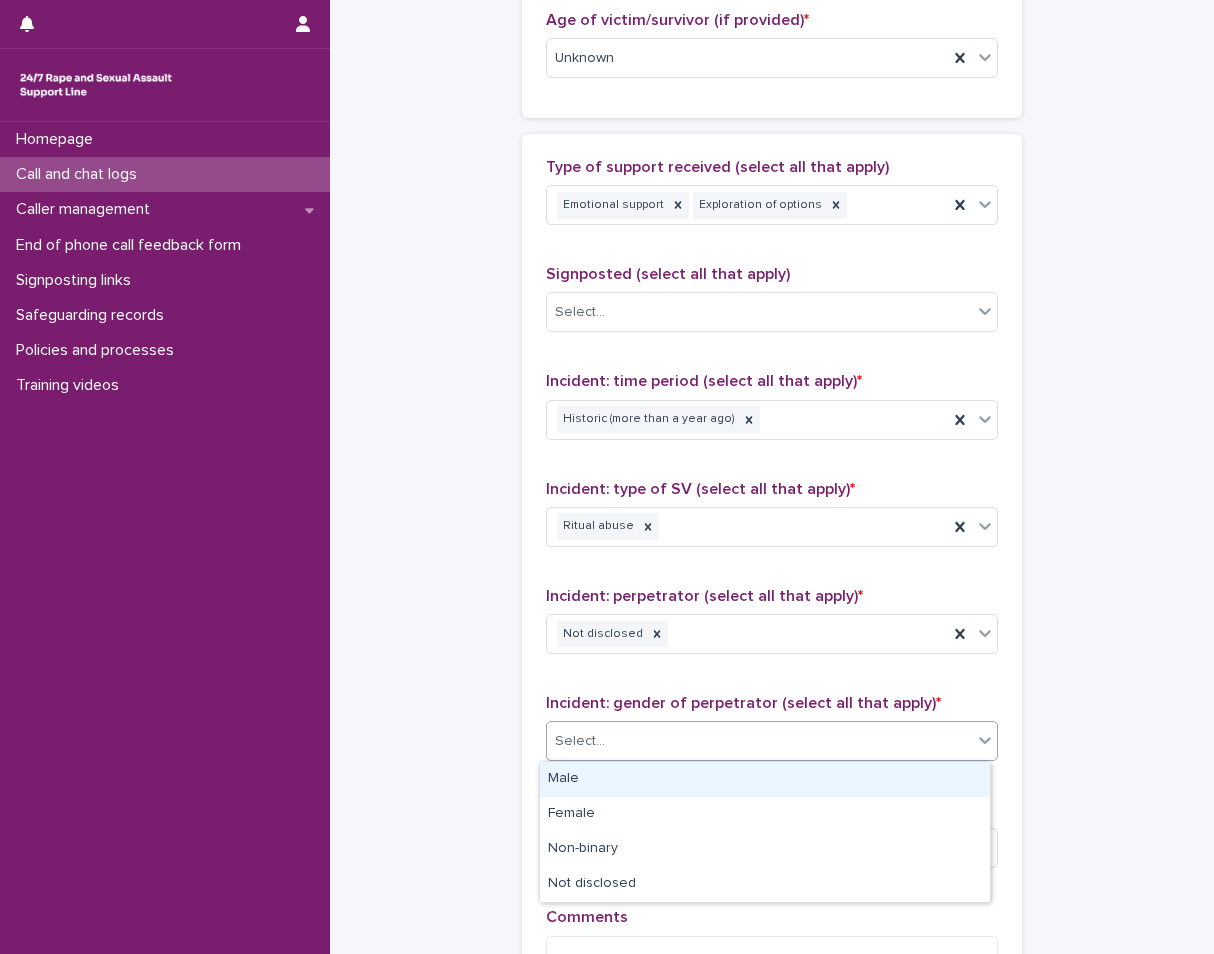 click on "Select..." at bounding box center [759, 741] 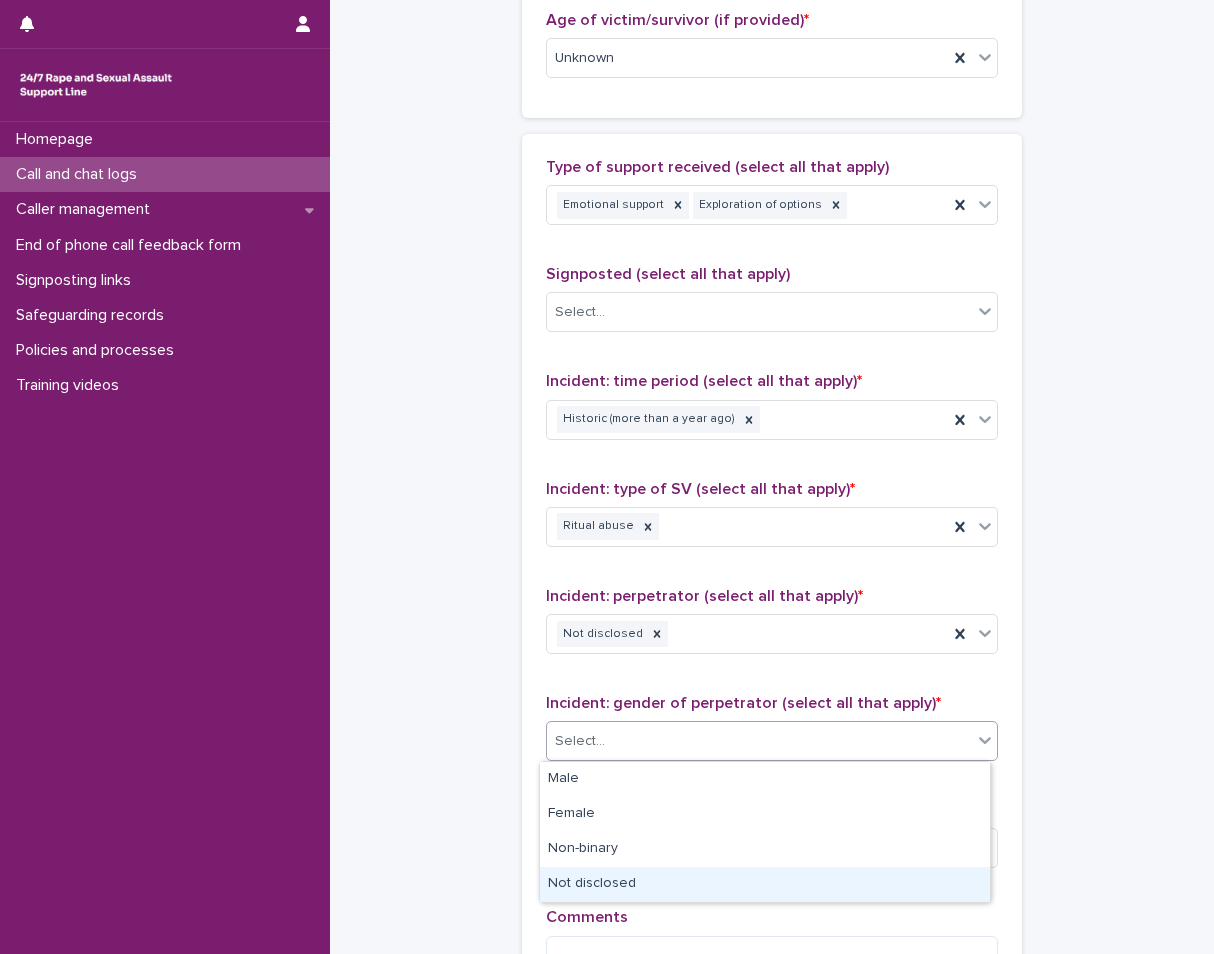 click on "Not disclosed" at bounding box center (765, 884) 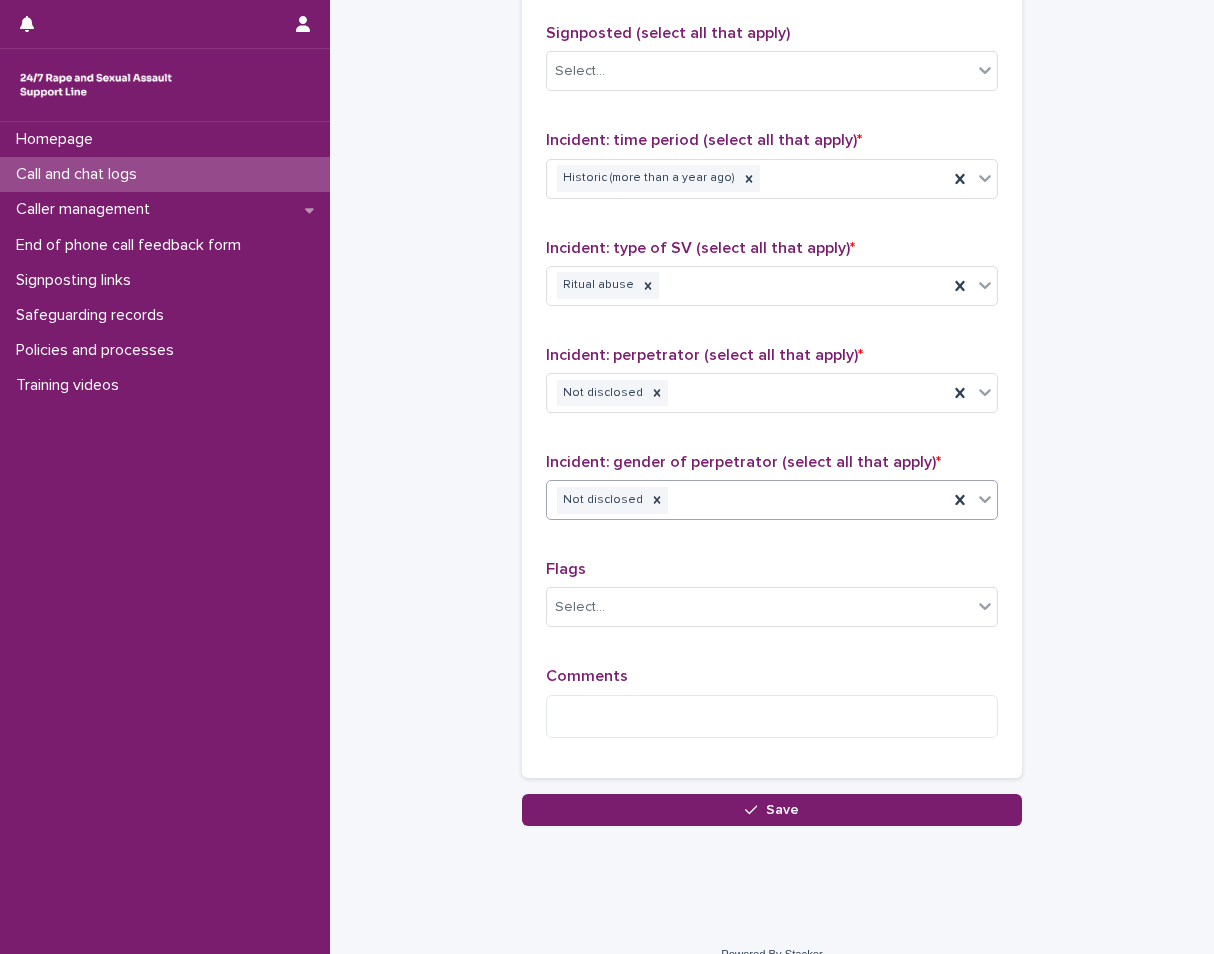 scroll, scrollTop: 1369, scrollLeft: 0, axis: vertical 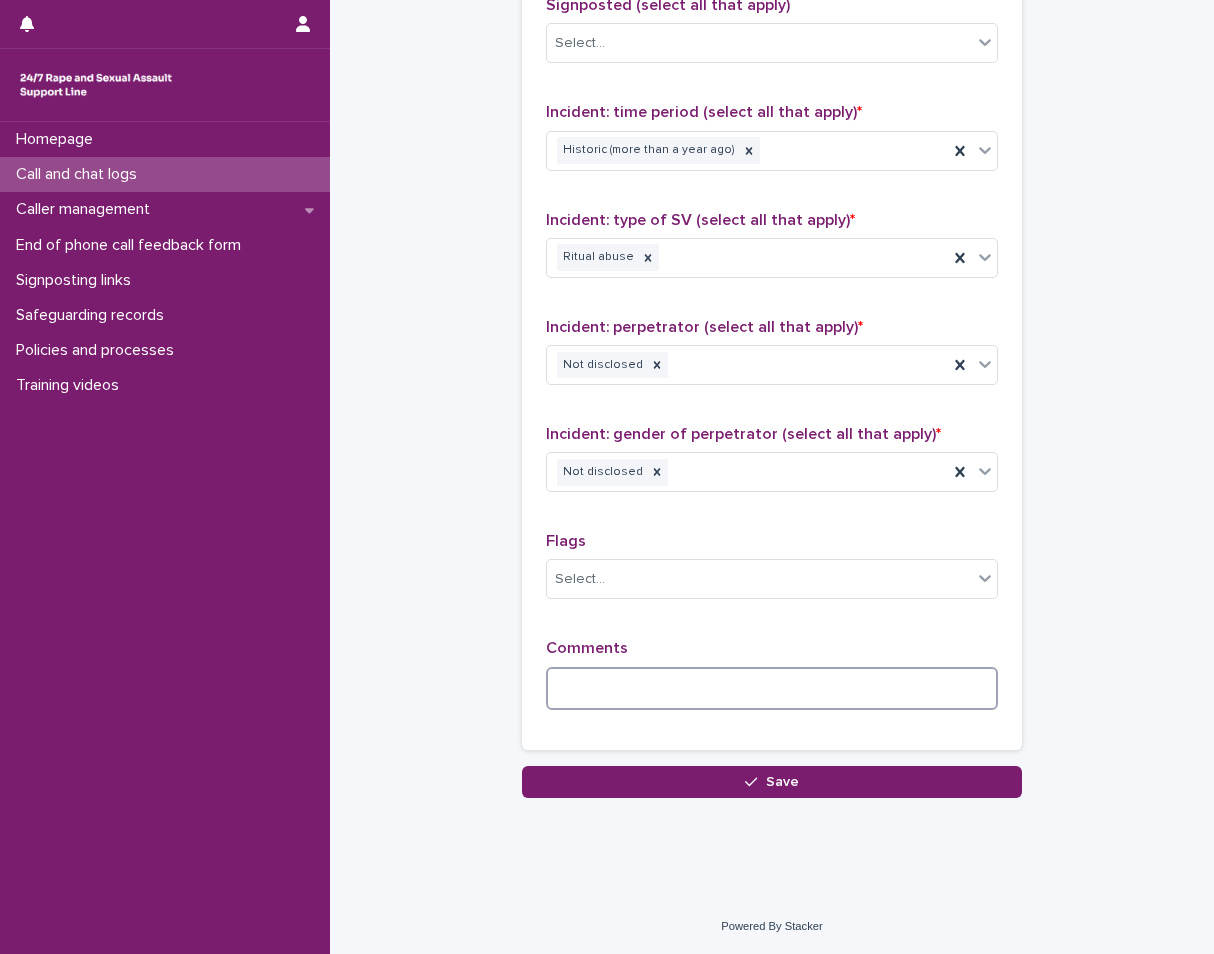 click at bounding box center [772, 688] 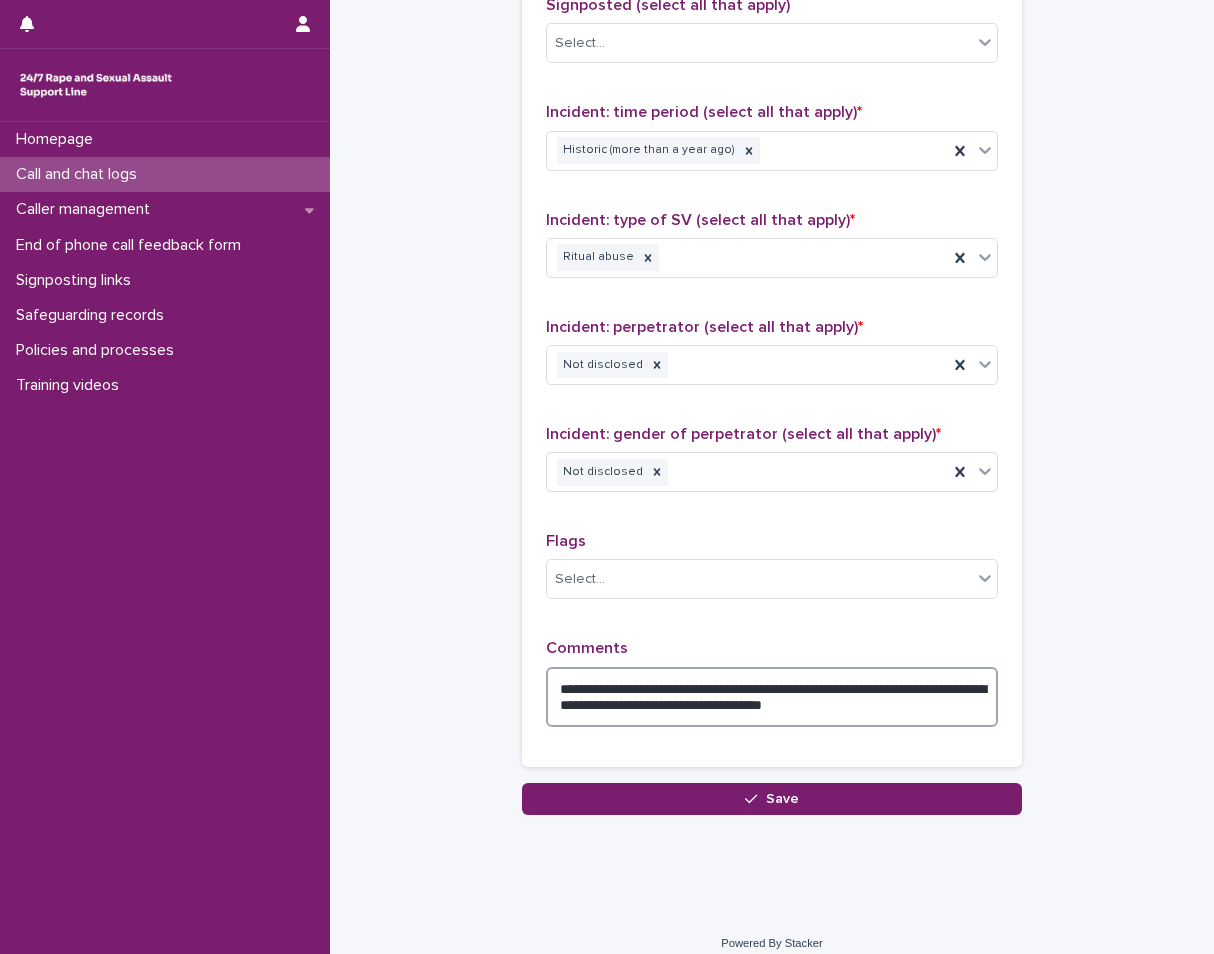 type on "**********" 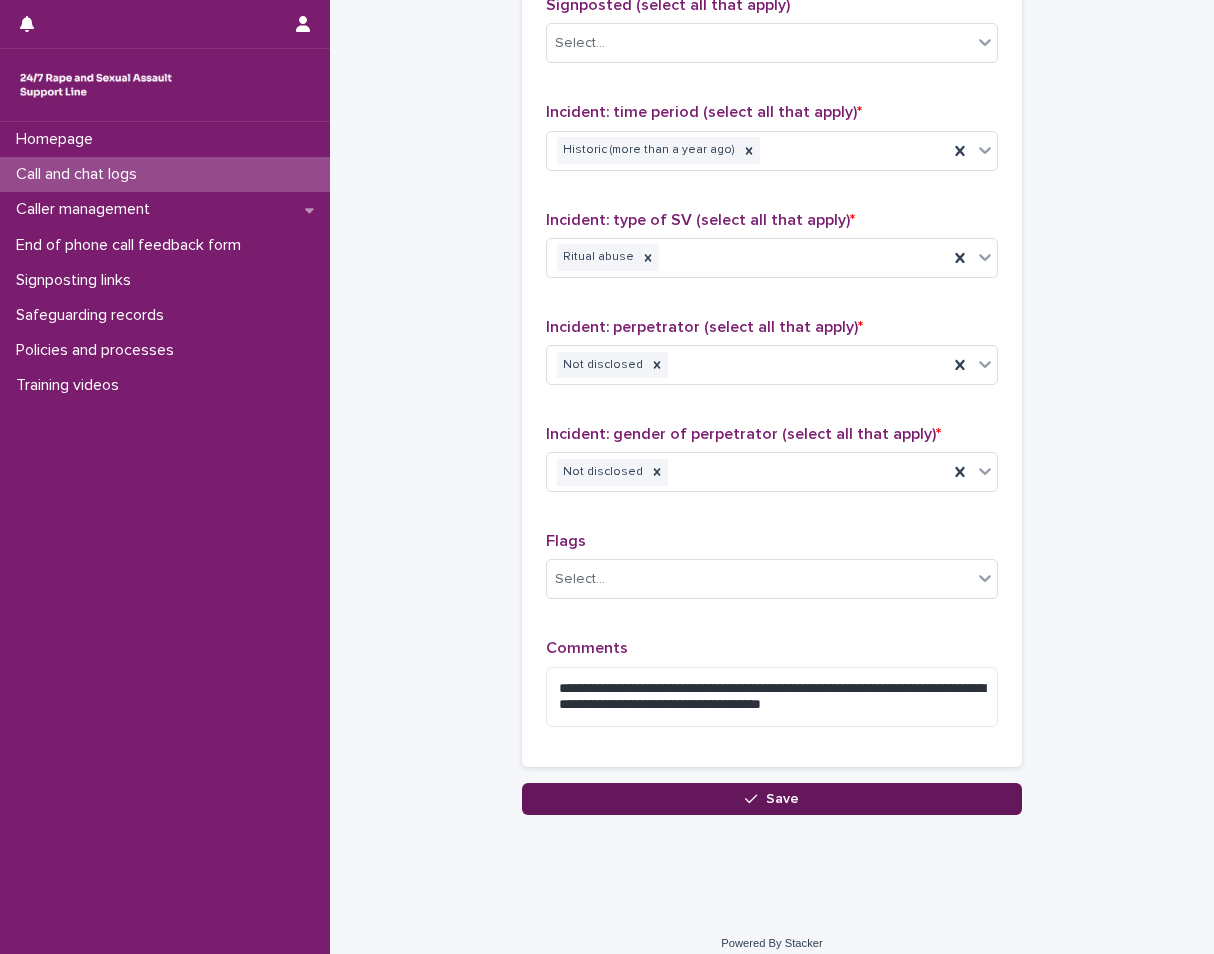 click on "Save" at bounding box center [772, 799] 